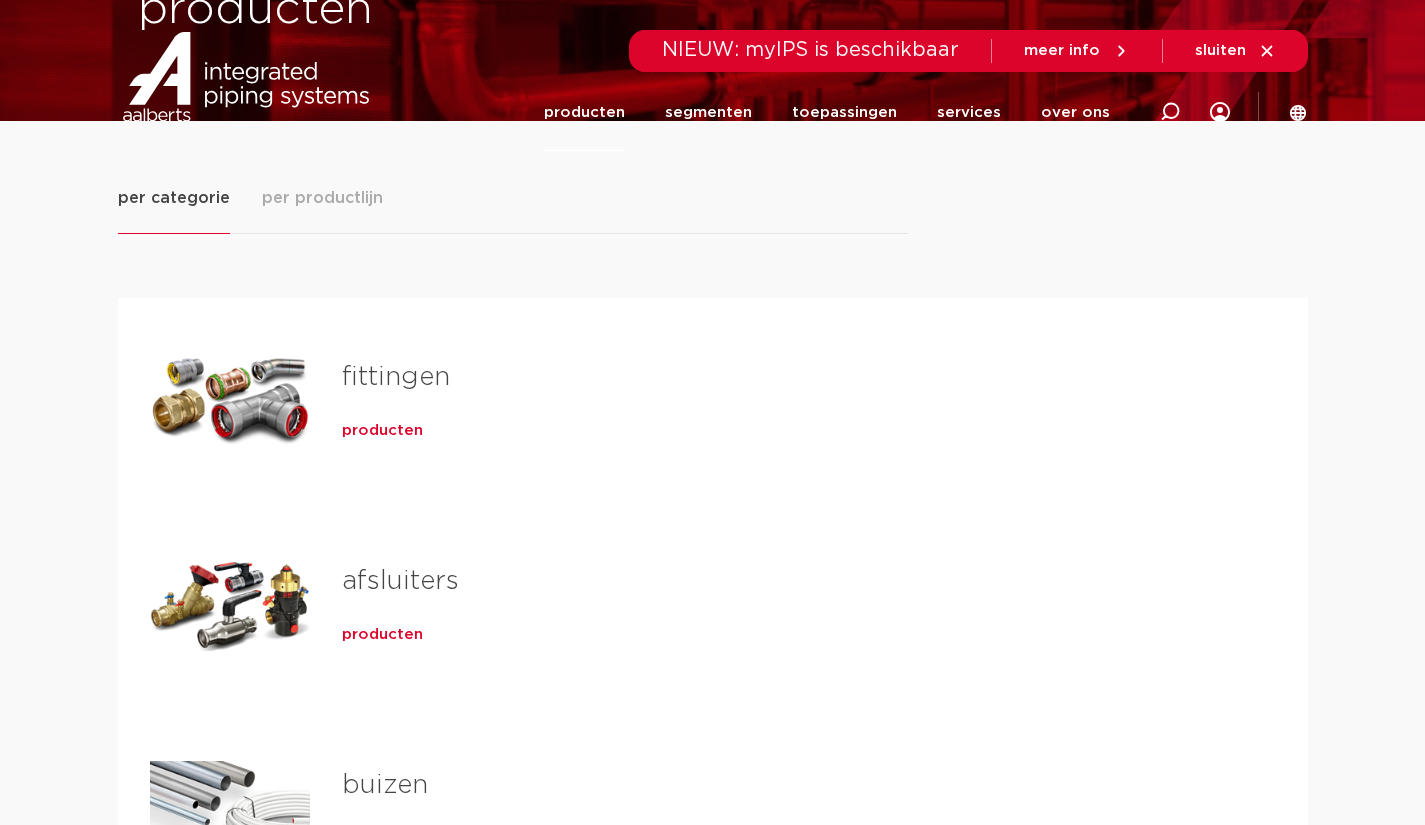scroll, scrollTop: 466, scrollLeft: 0, axis: vertical 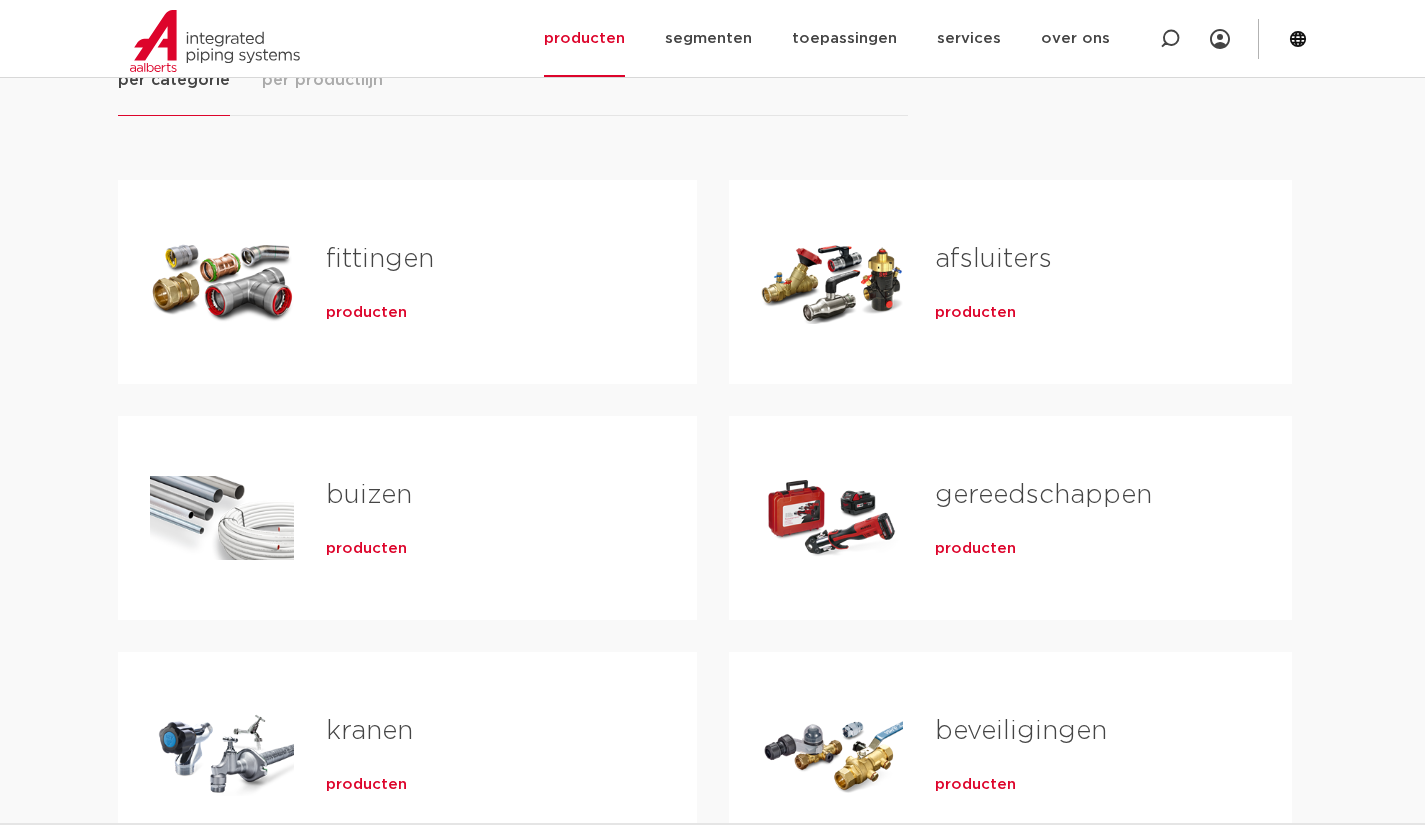 click on "producten" at bounding box center (366, 313) 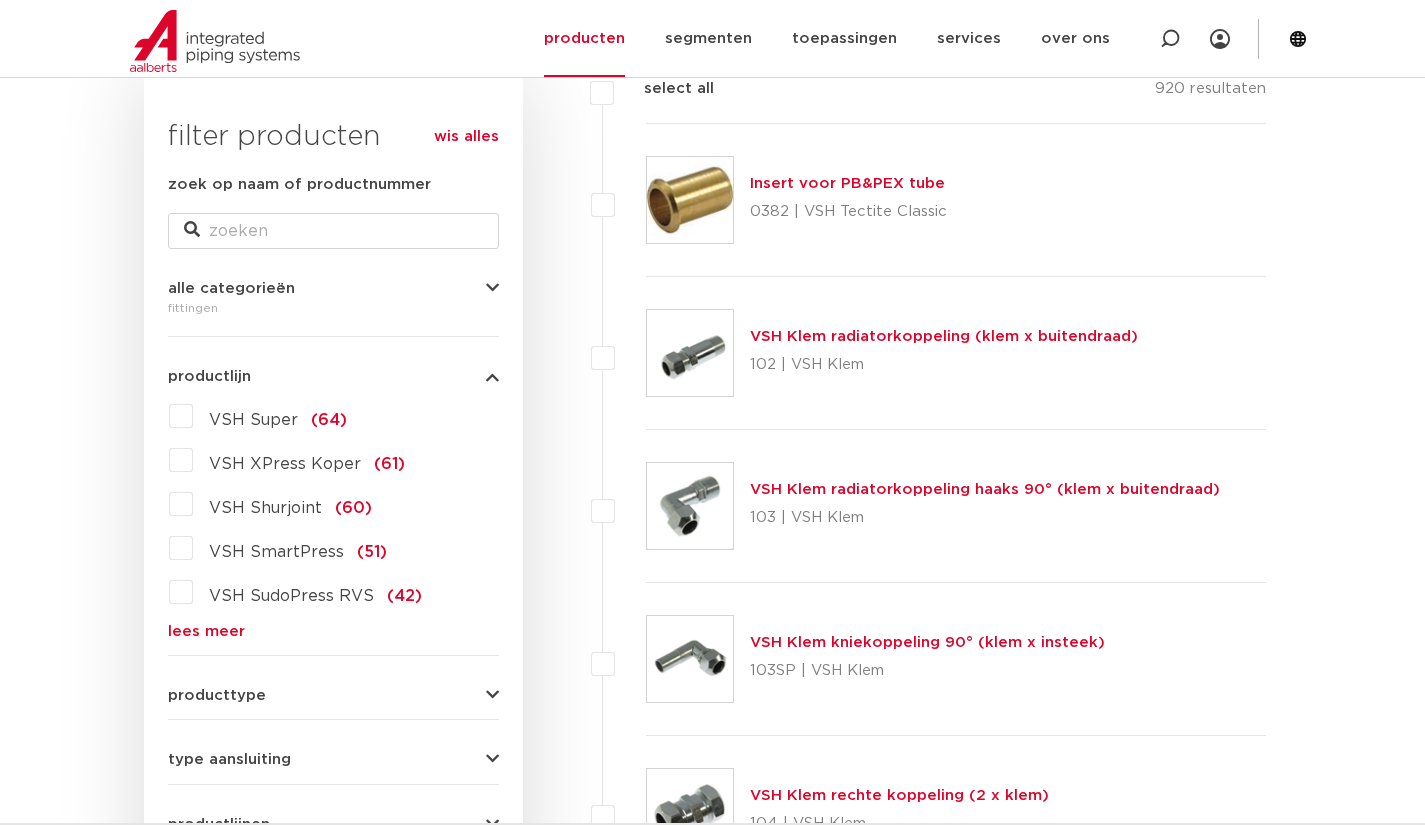 scroll, scrollTop: 1358, scrollLeft: 0, axis: vertical 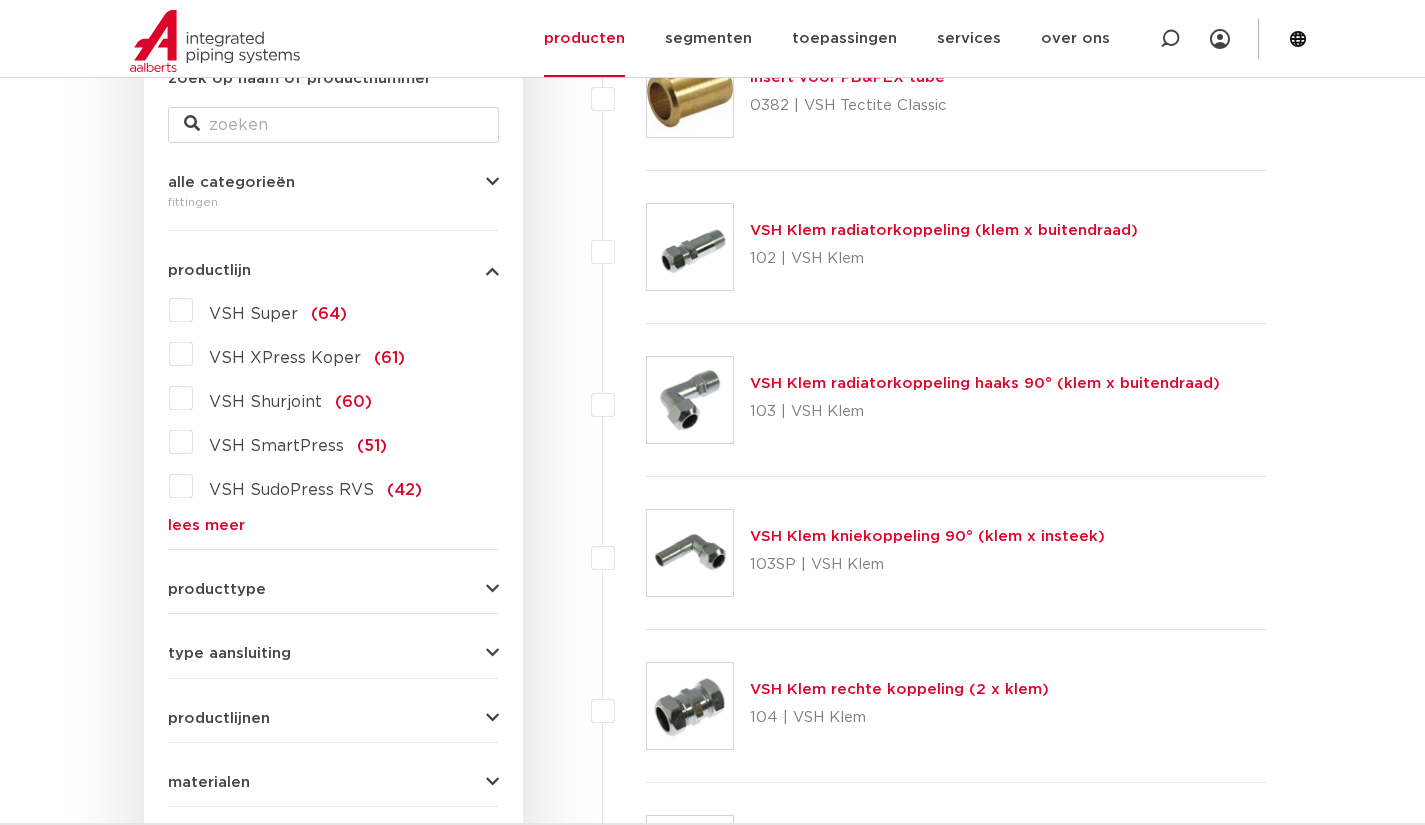 click on "lees meer" at bounding box center (333, 525) 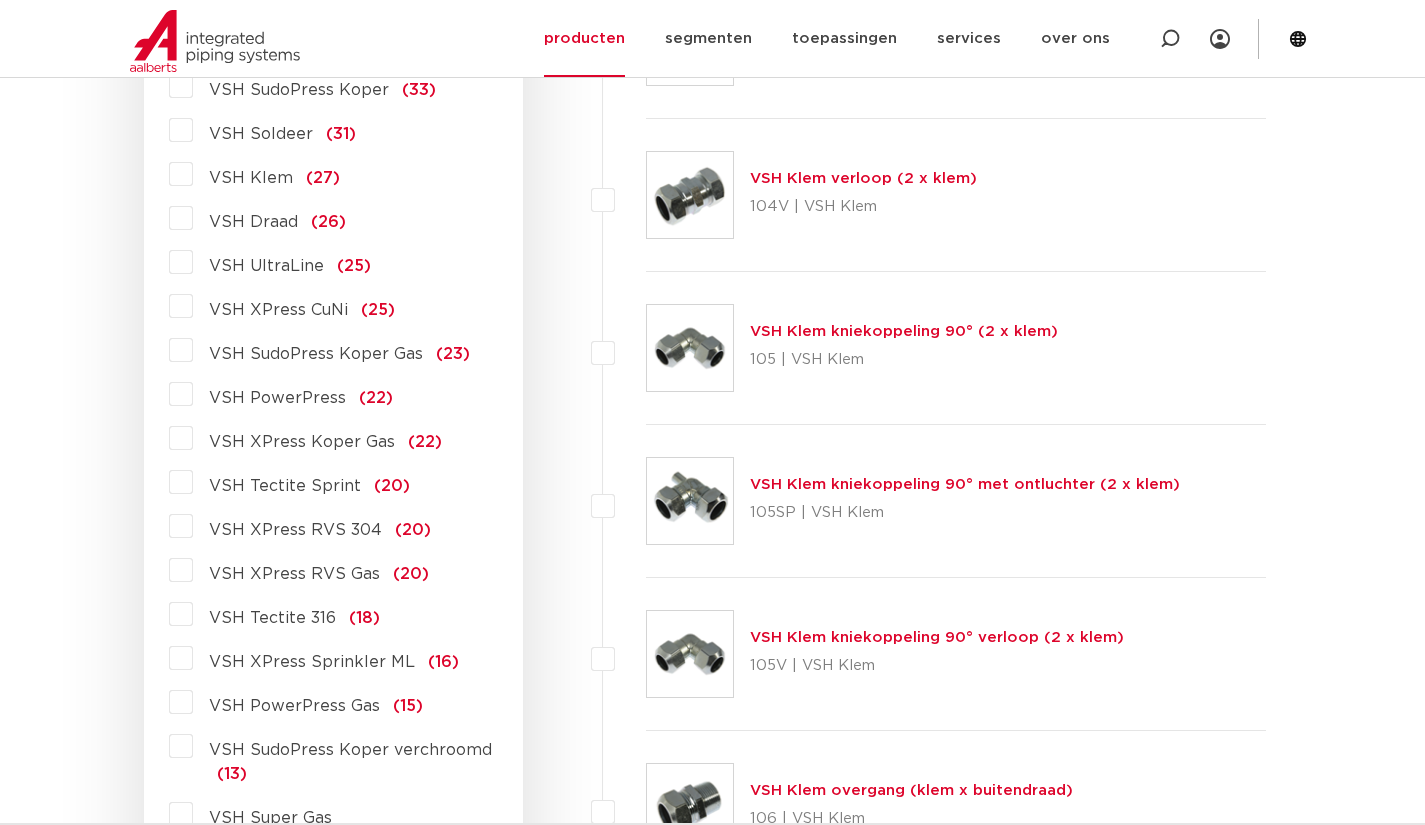 scroll, scrollTop: 1078, scrollLeft: 0, axis: vertical 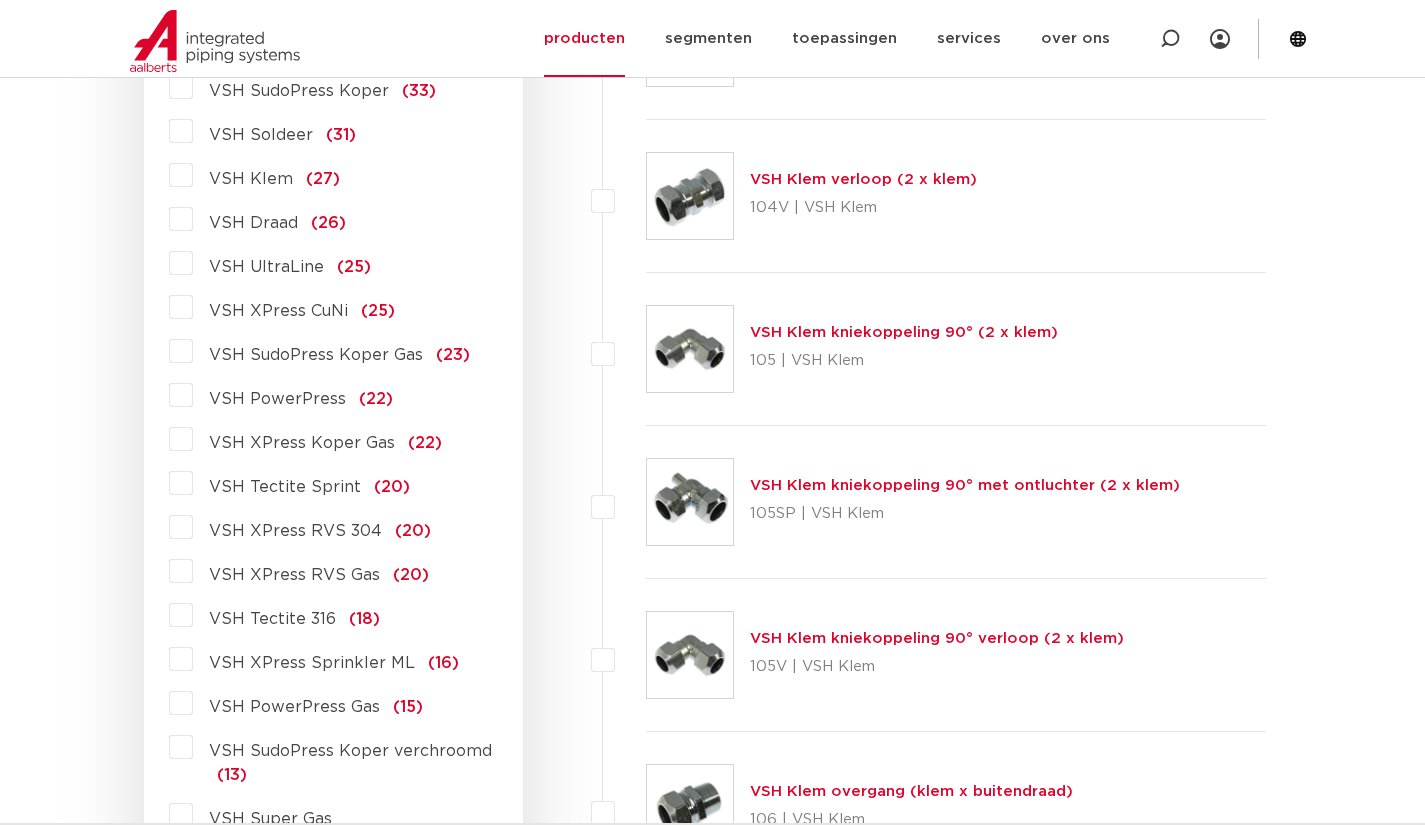 click on "VSH UltraLine
(25)" at bounding box center (282, 263) 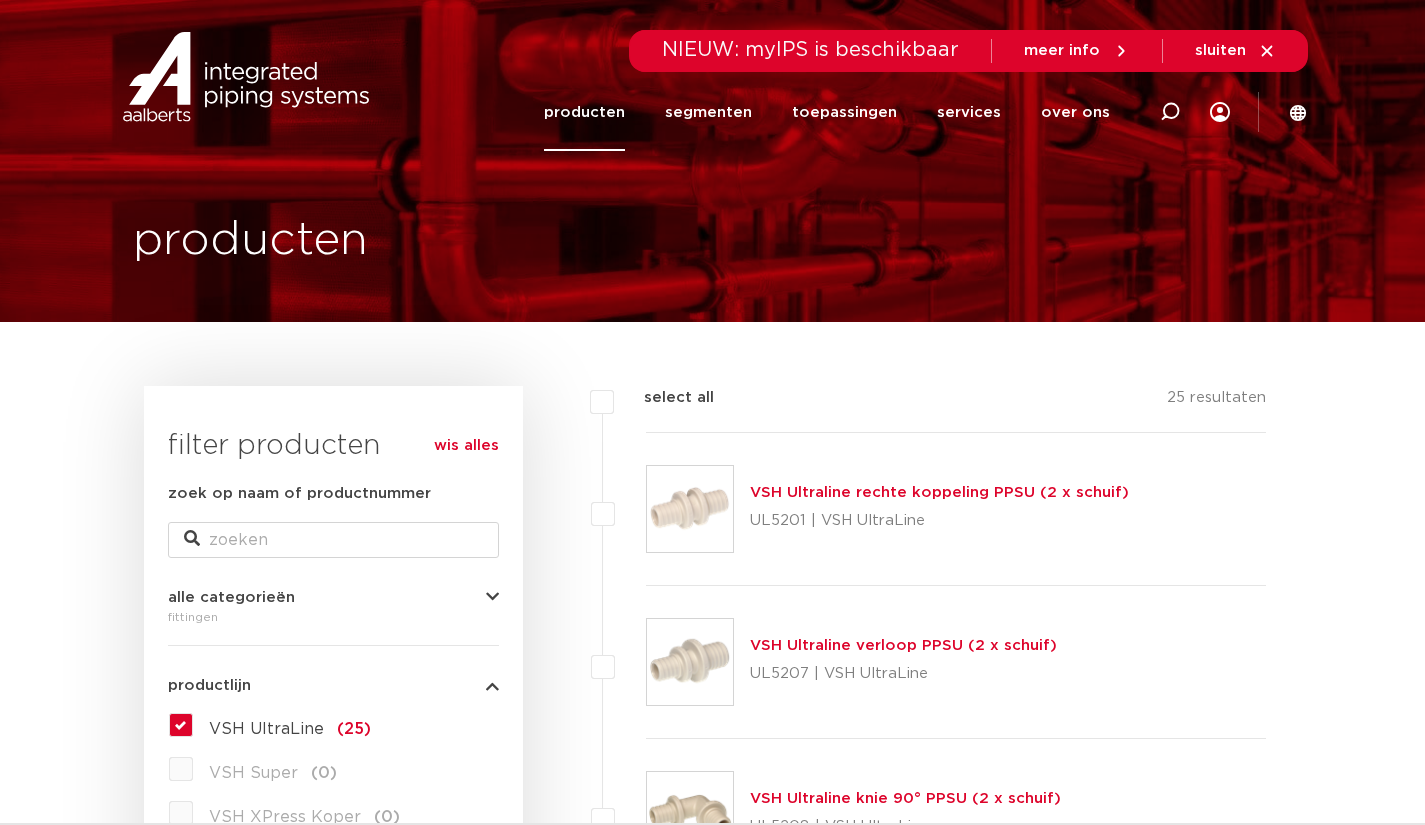 scroll, scrollTop: 895, scrollLeft: 0, axis: vertical 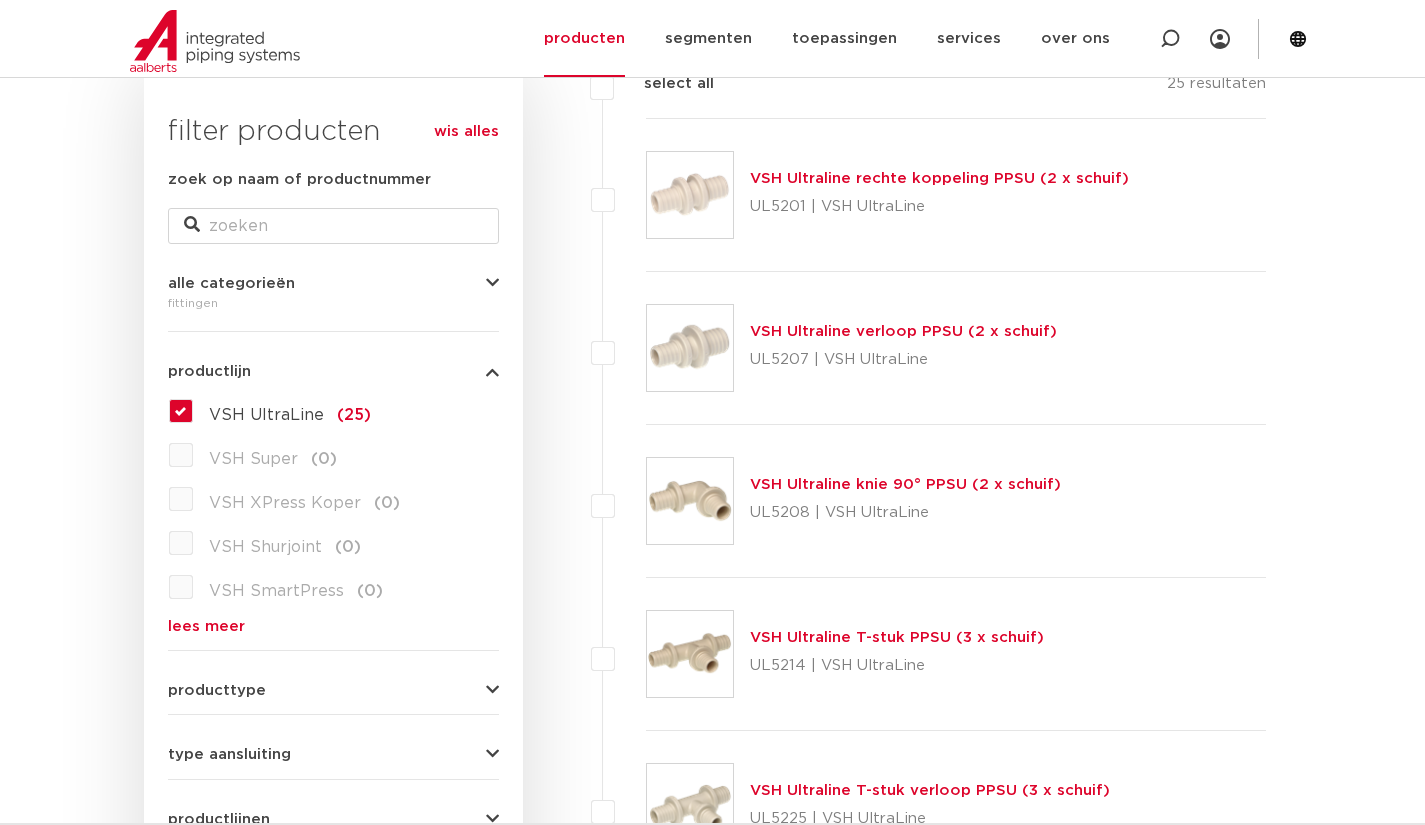 click on "VSH UltraLine
(25)" at bounding box center (282, 411) 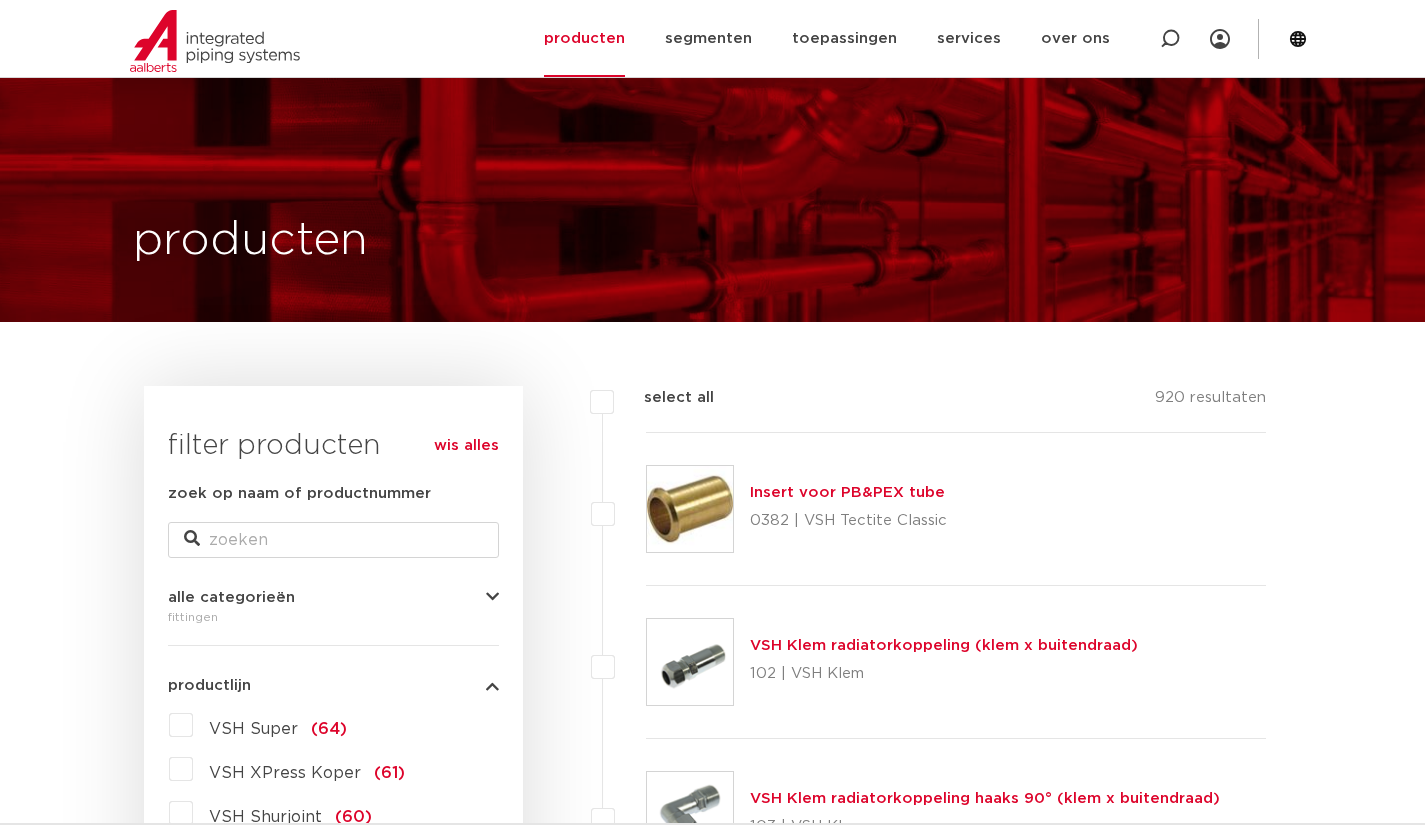 scroll, scrollTop: 294, scrollLeft: 0, axis: vertical 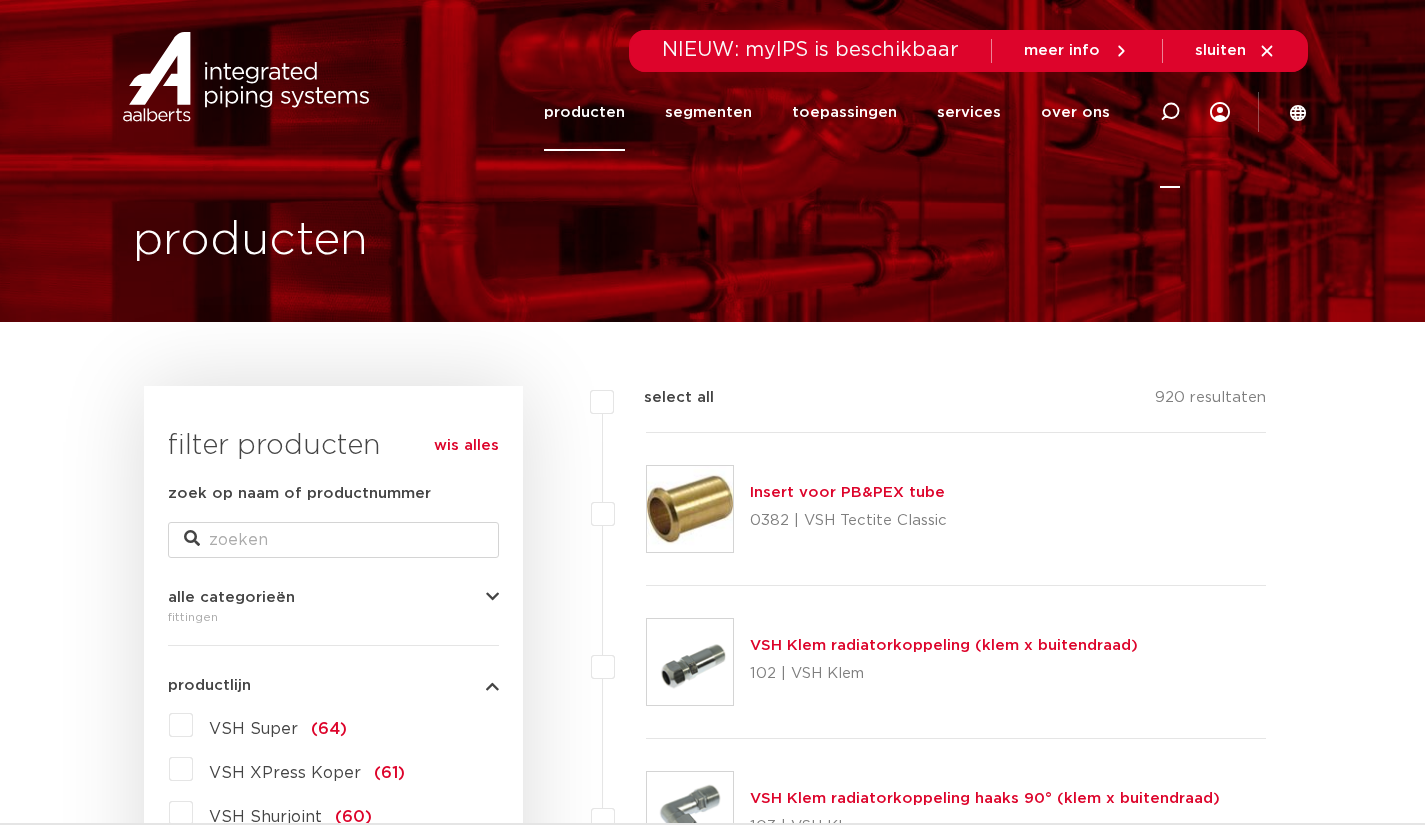 click 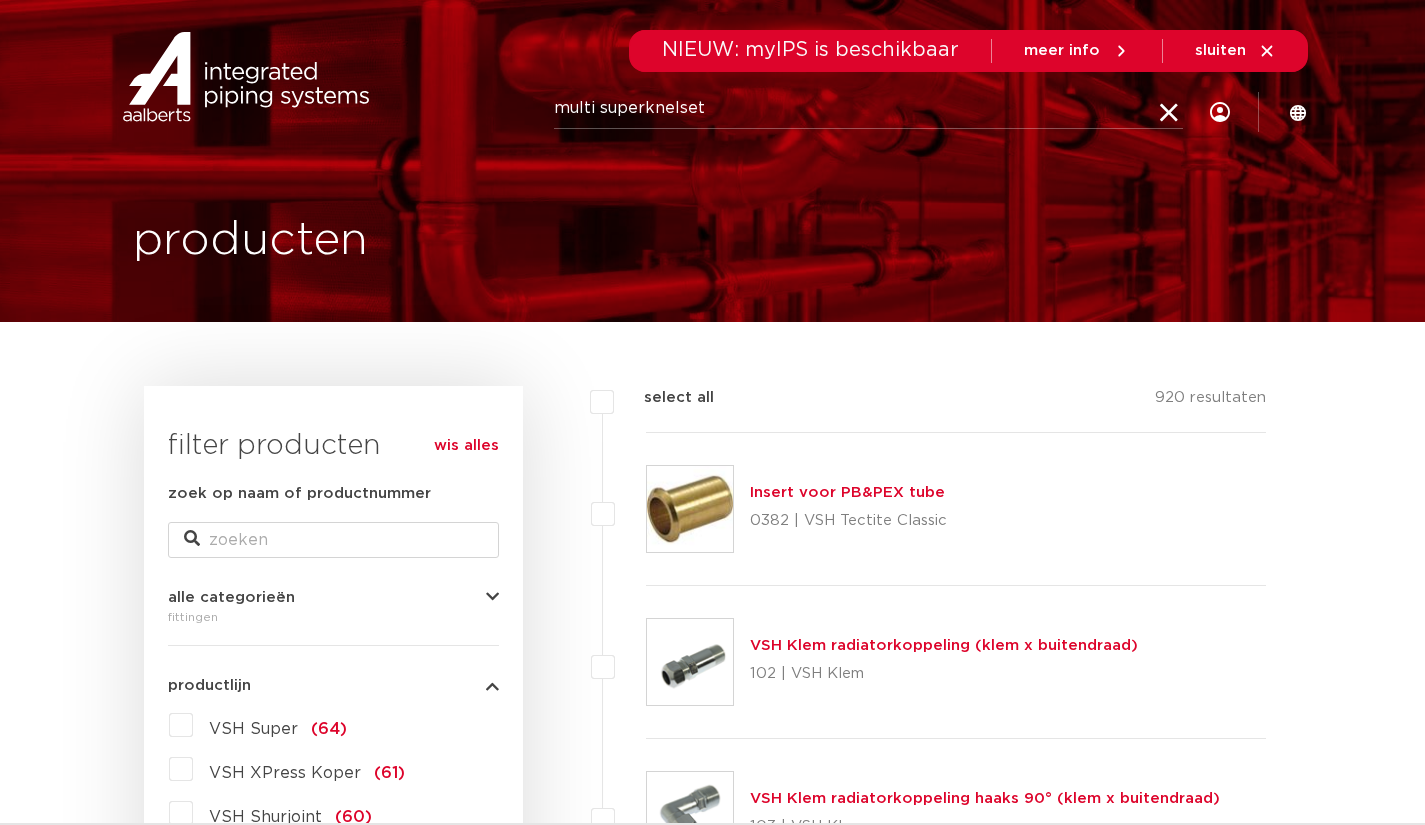type on "multi superknelset" 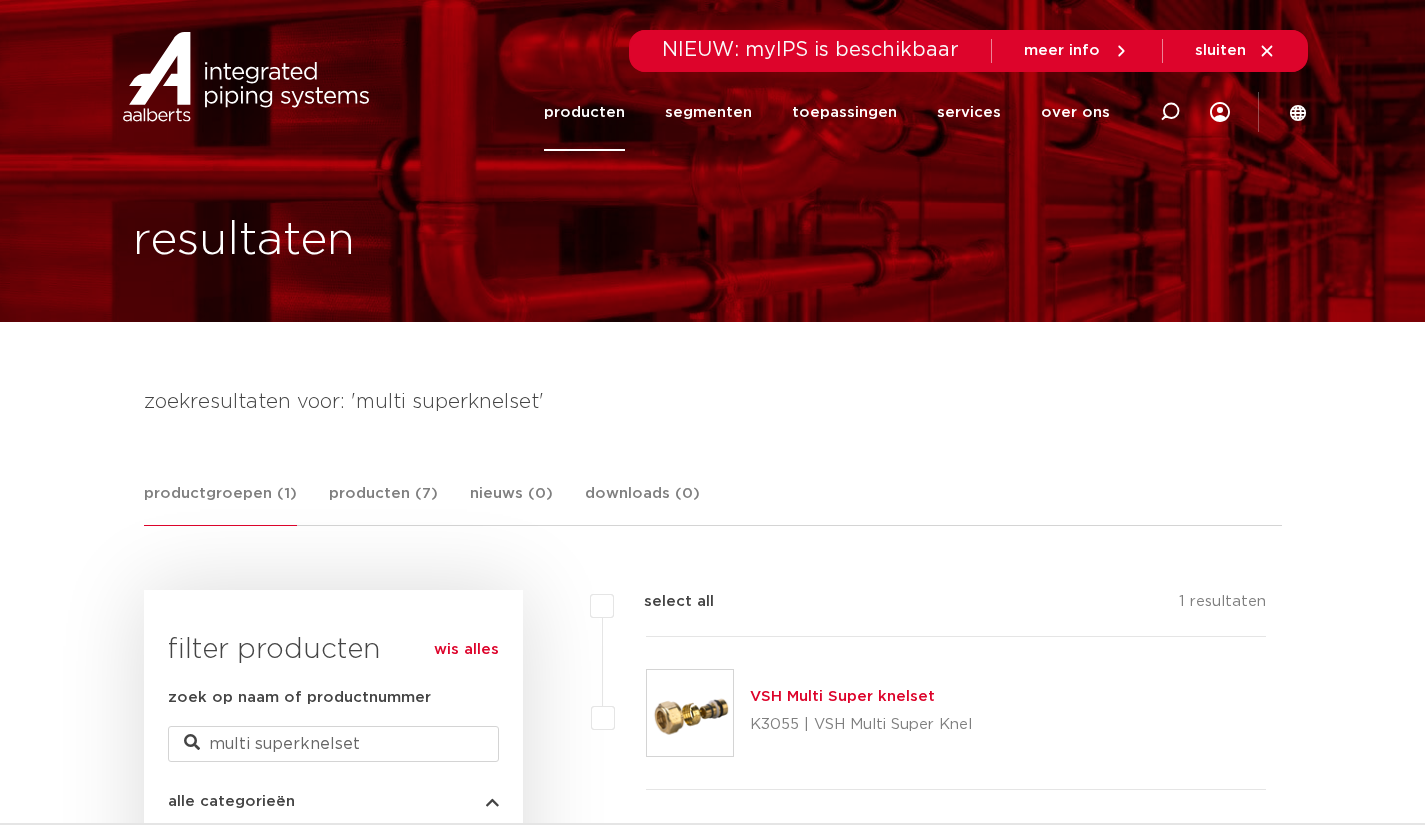 scroll, scrollTop: 0, scrollLeft: 0, axis: both 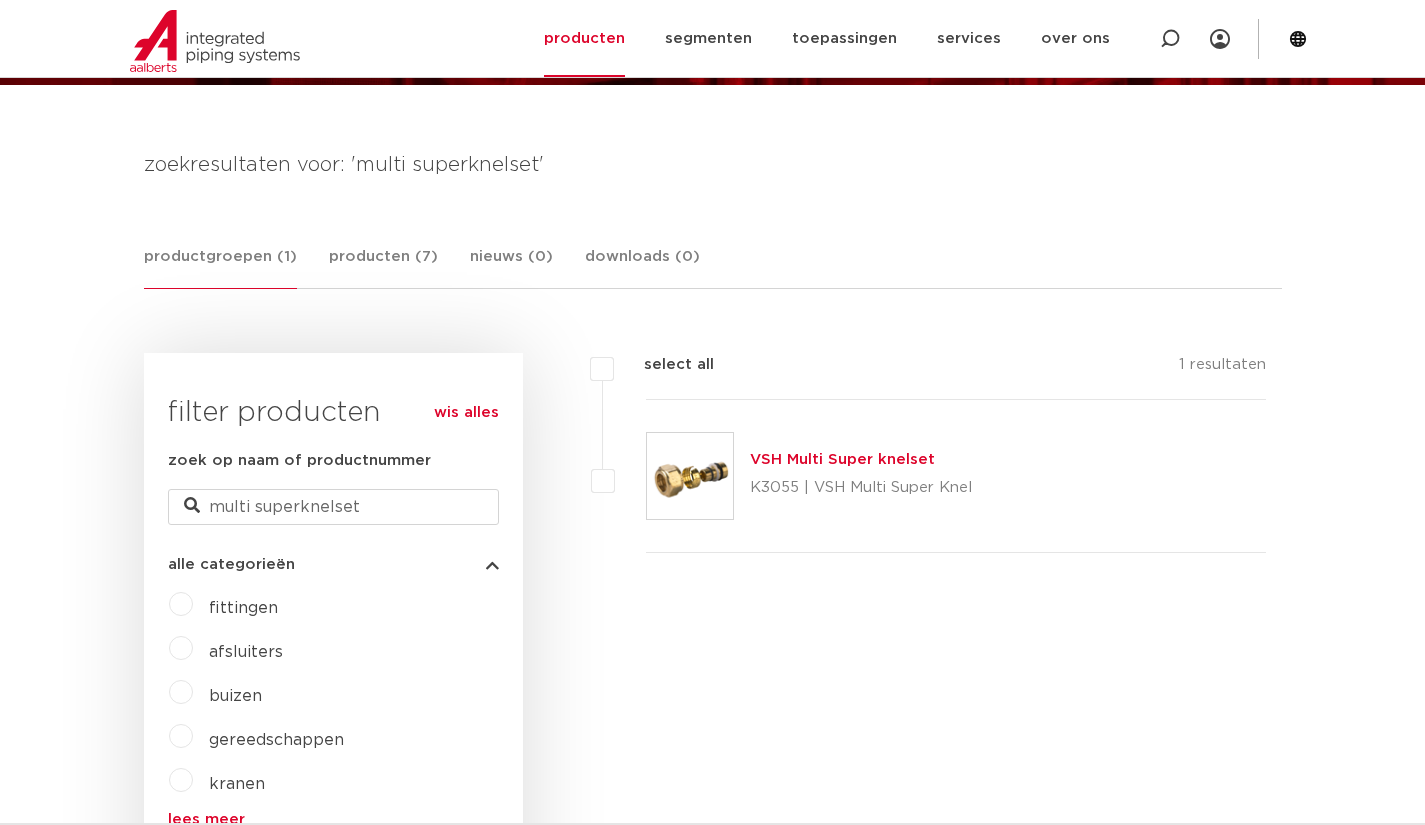 click on "VSH Multi Super knelset" at bounding box center (842, 459) 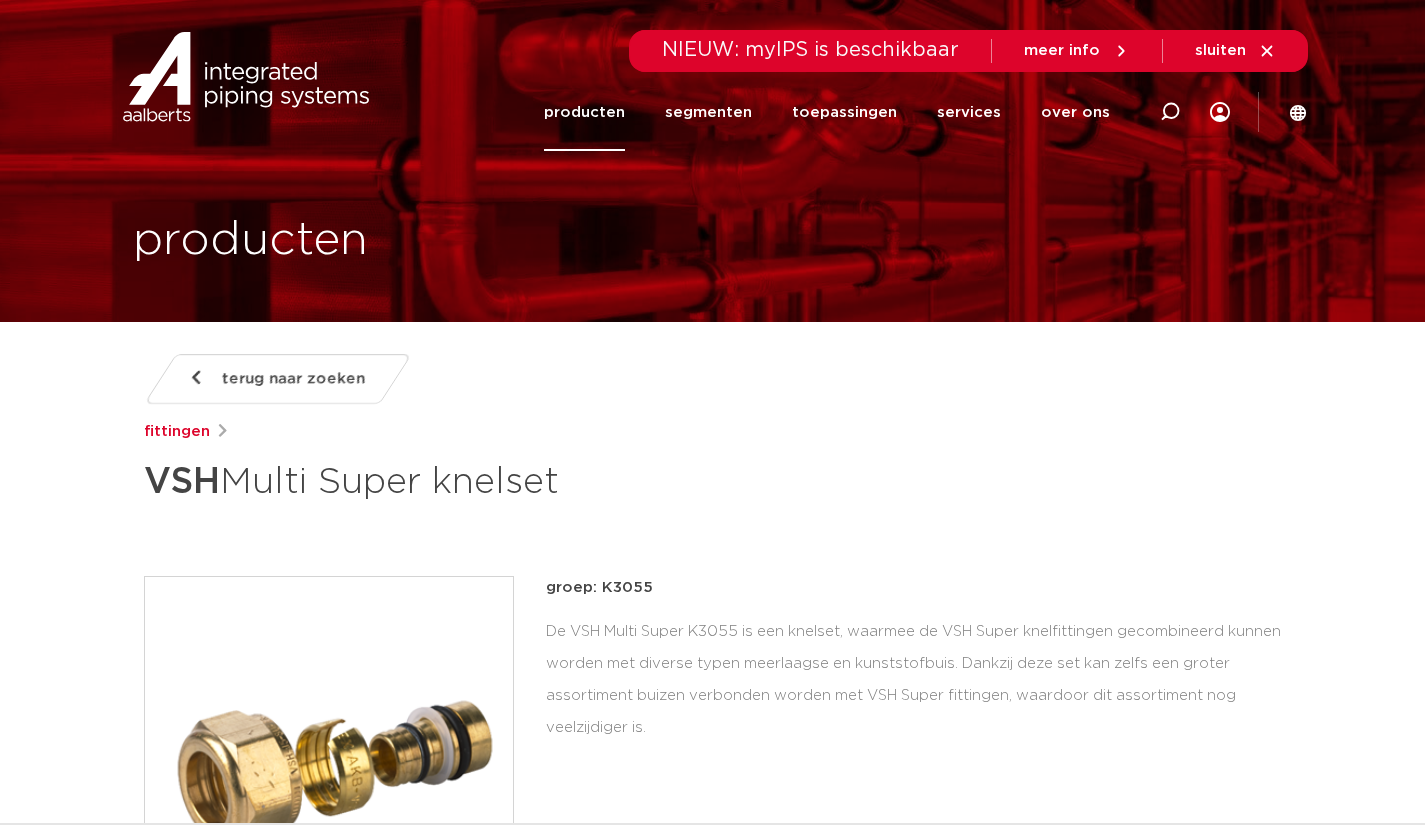 scroll, scrollTop: 254, scrollLeft: 0, axis: vertical 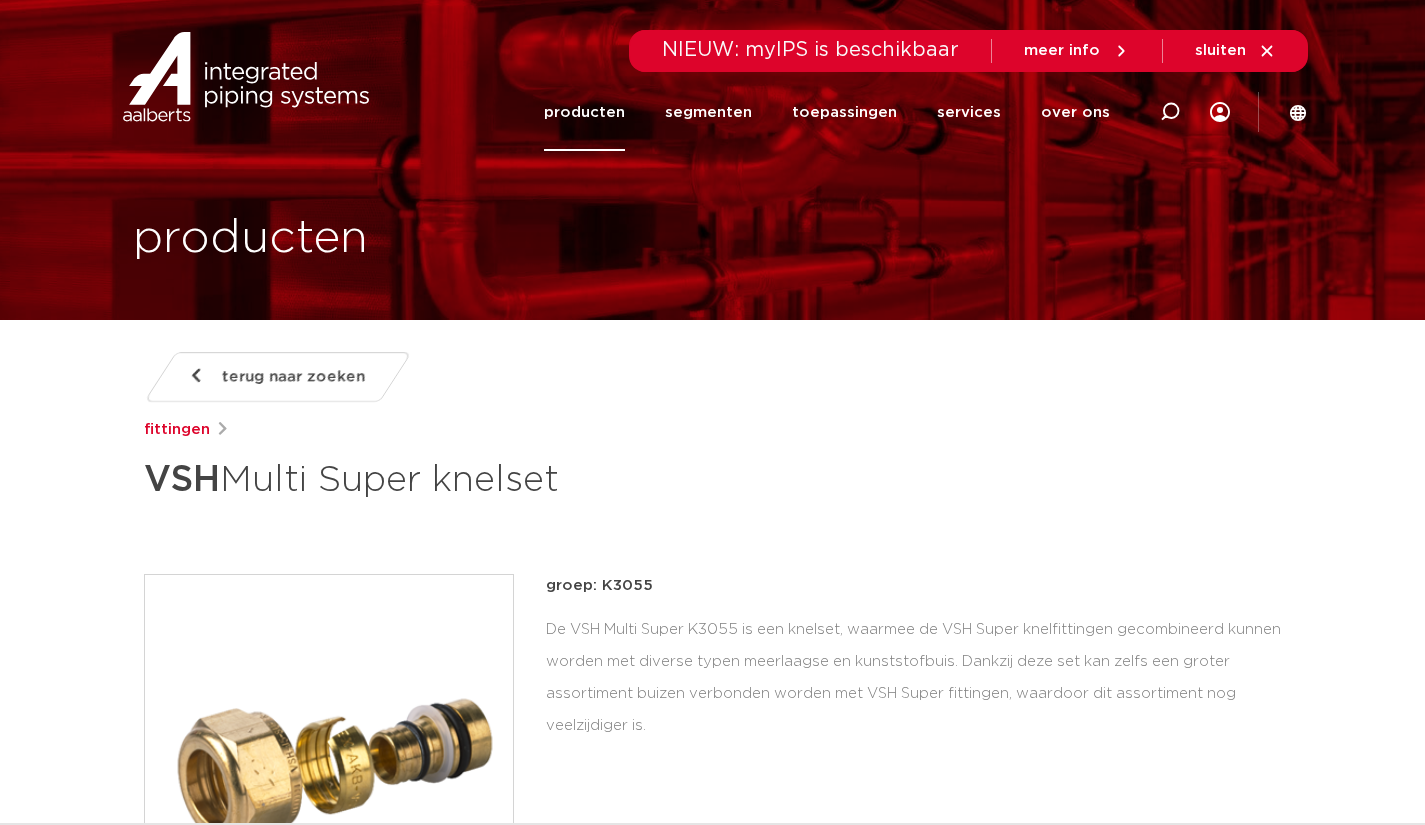 click on "producten" 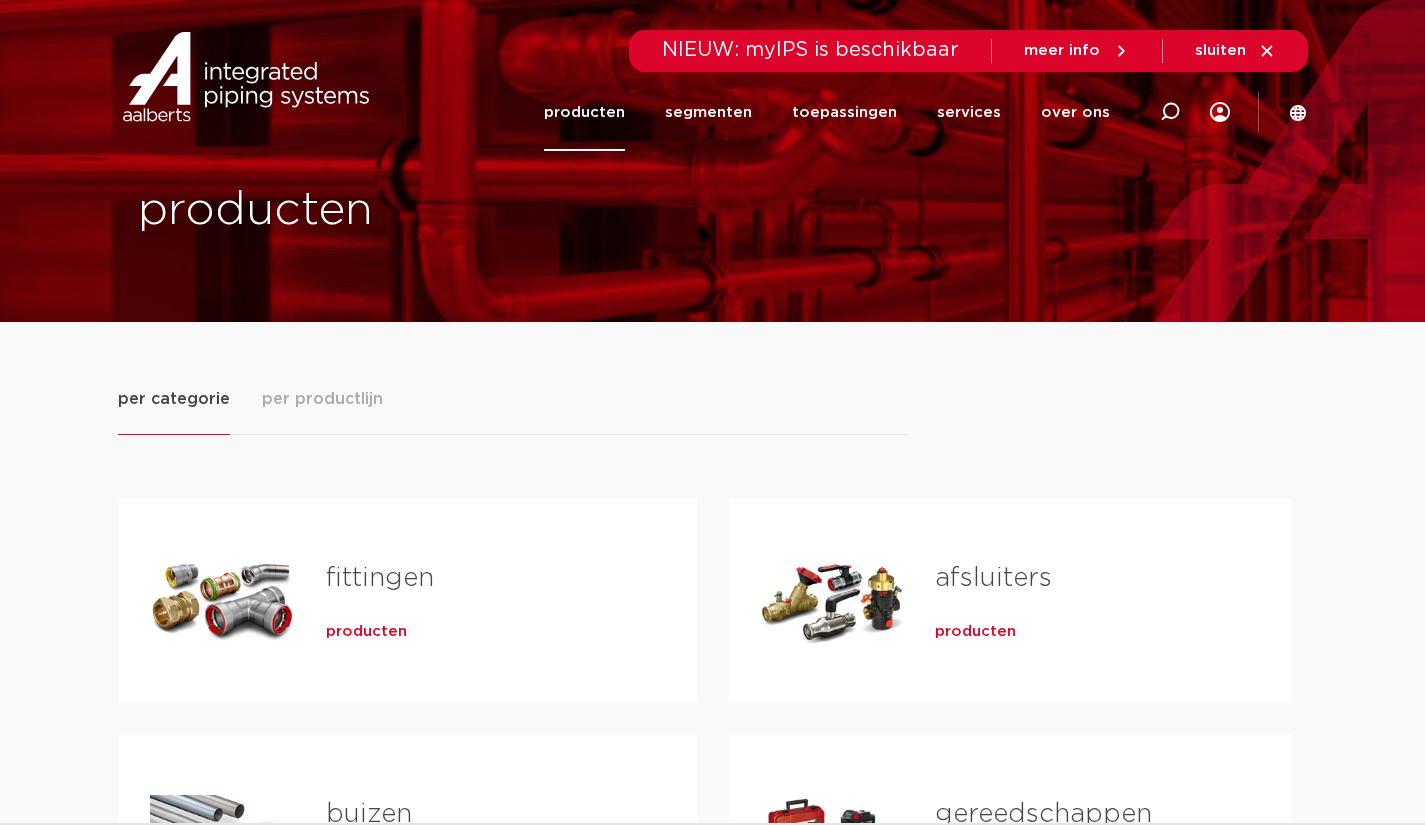 scroll, scrollTop: 0, scrollLeft: 0, axis: both 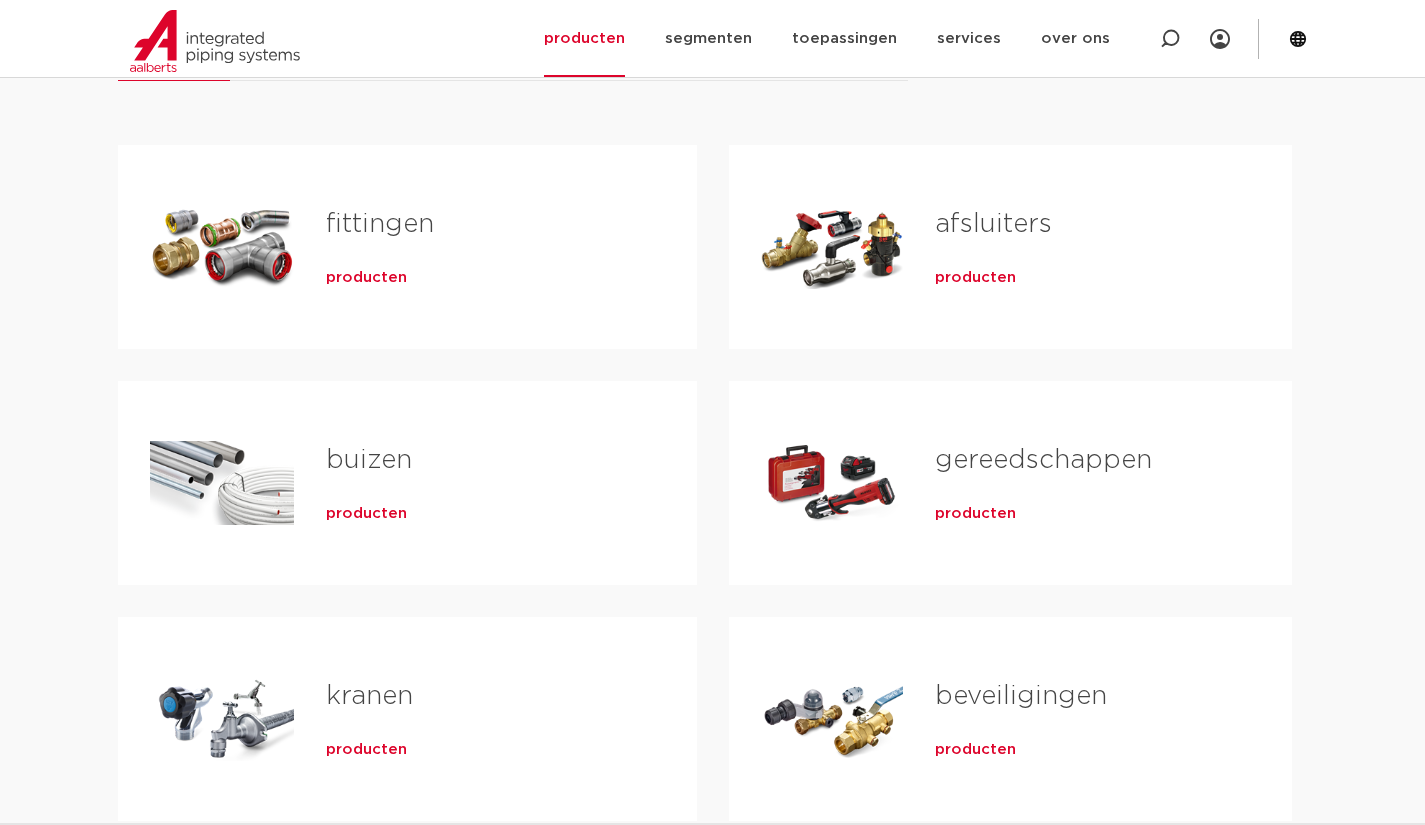 click on "producten" at bounding box center (366, 278) 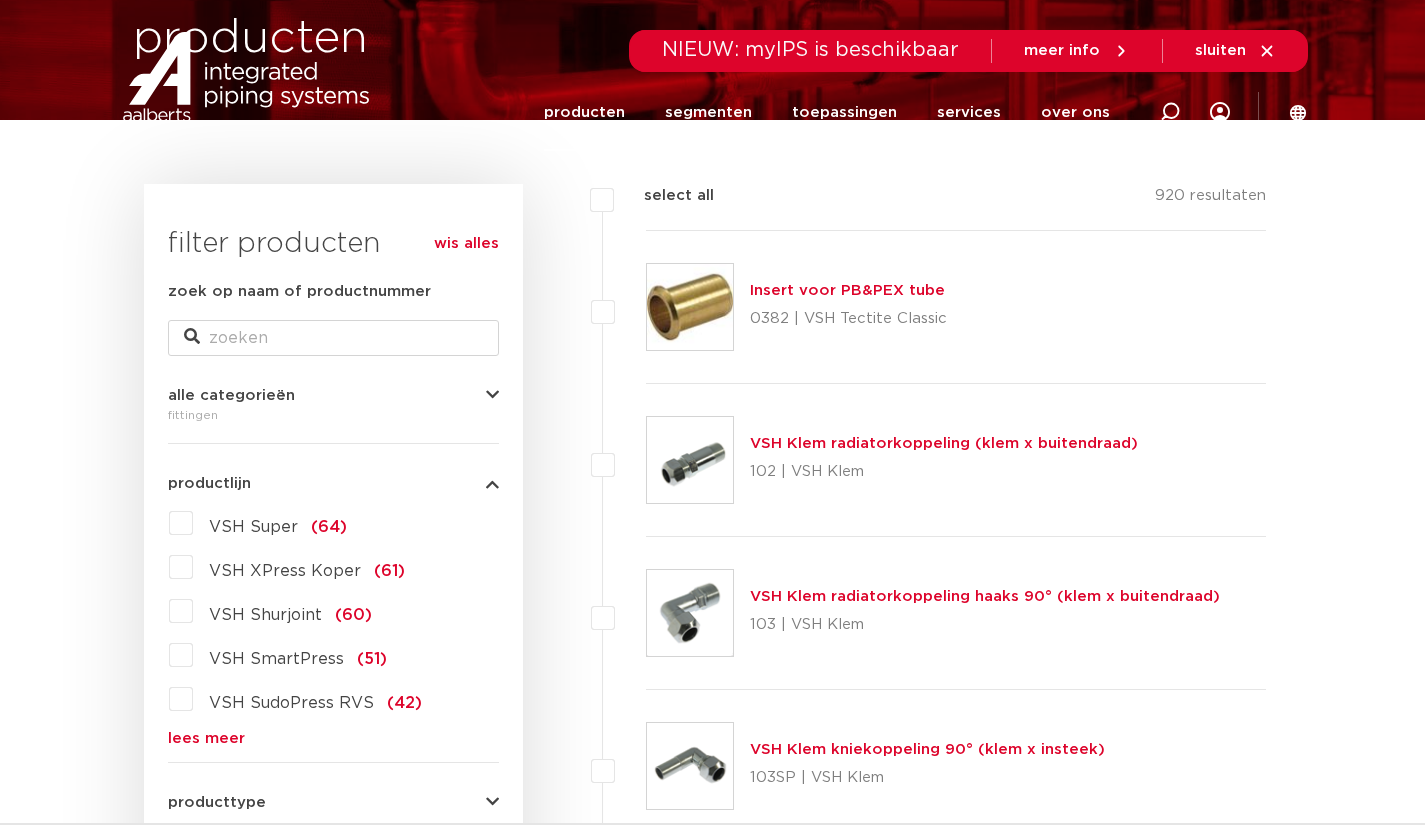 scroll, scrollTop: 237, scrollLeft: 0, axis: vertical 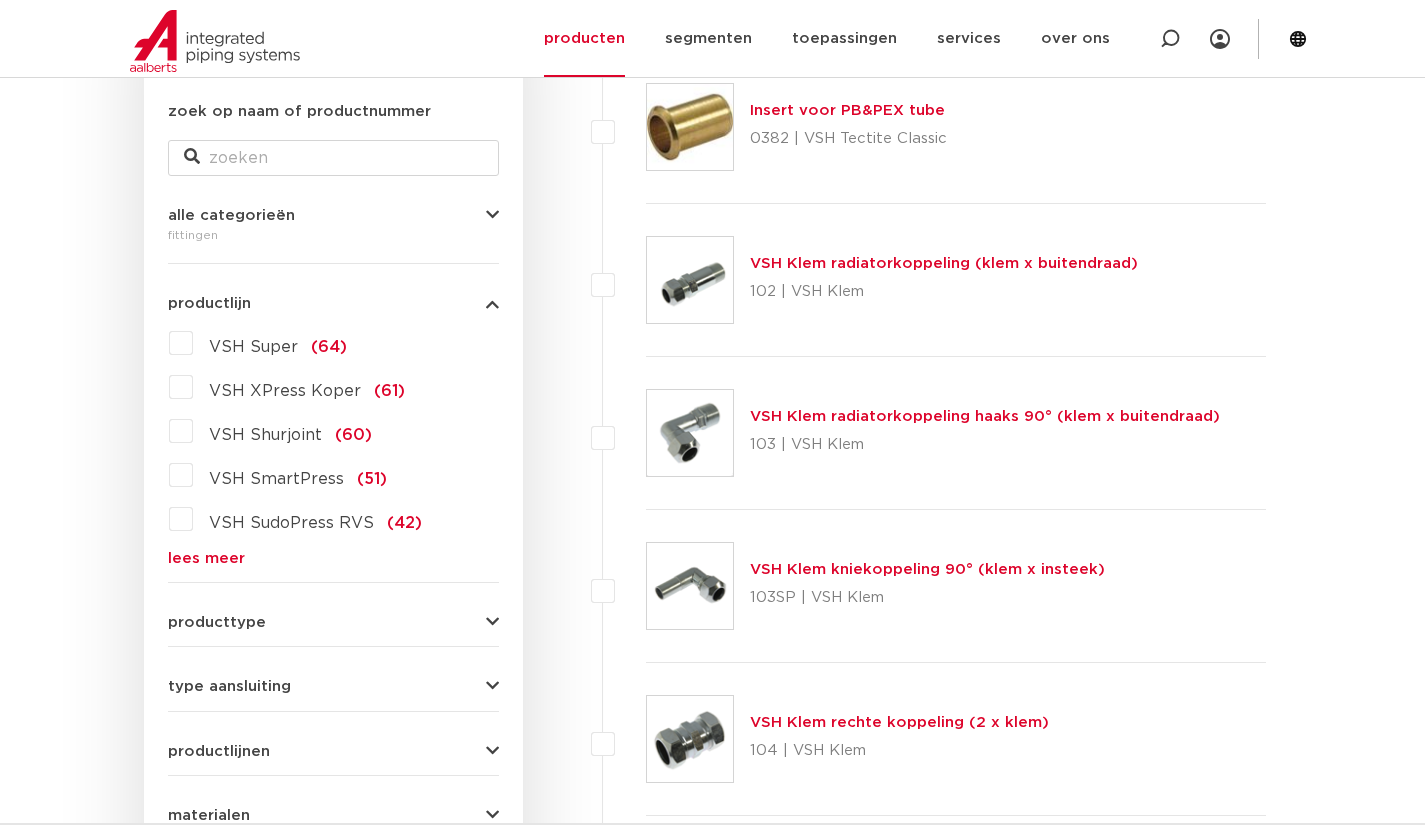 click on "lees meer" at bounding box center (333, 558) 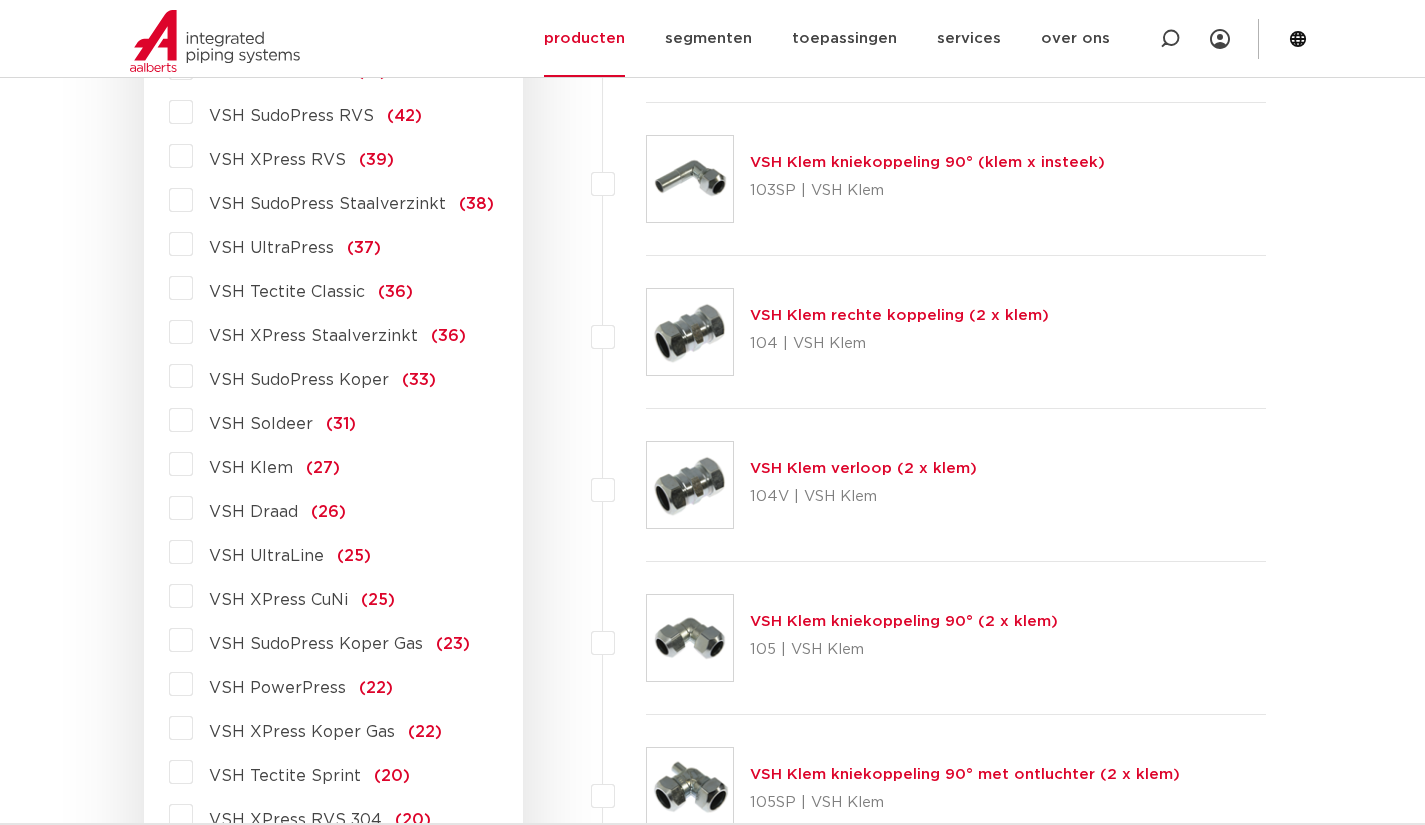 scroll, scrollTop: 790, scrollLeft: 0, axis: vertical 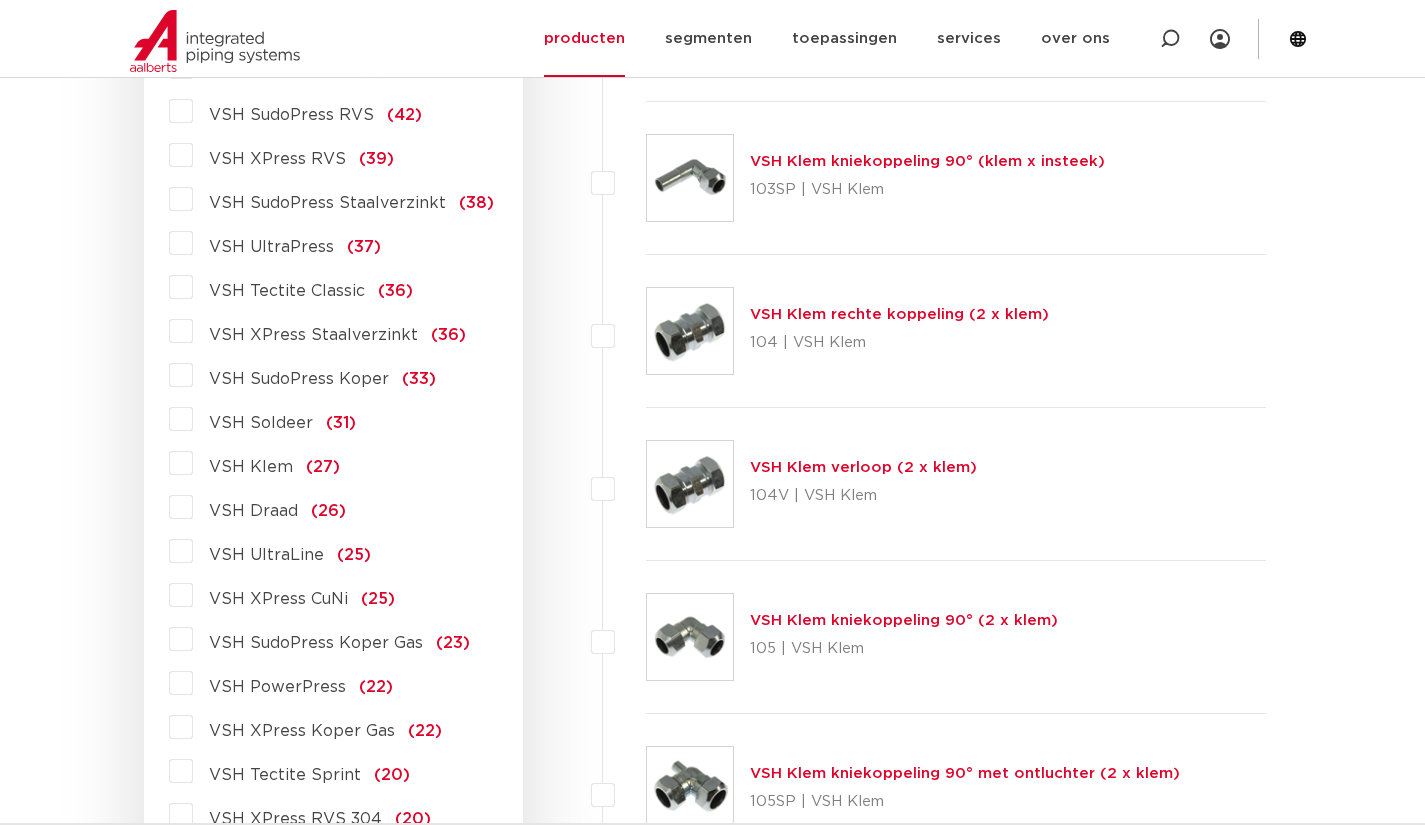 click on "VSH UltraLine
(25)" at bounding box center [282, 551] 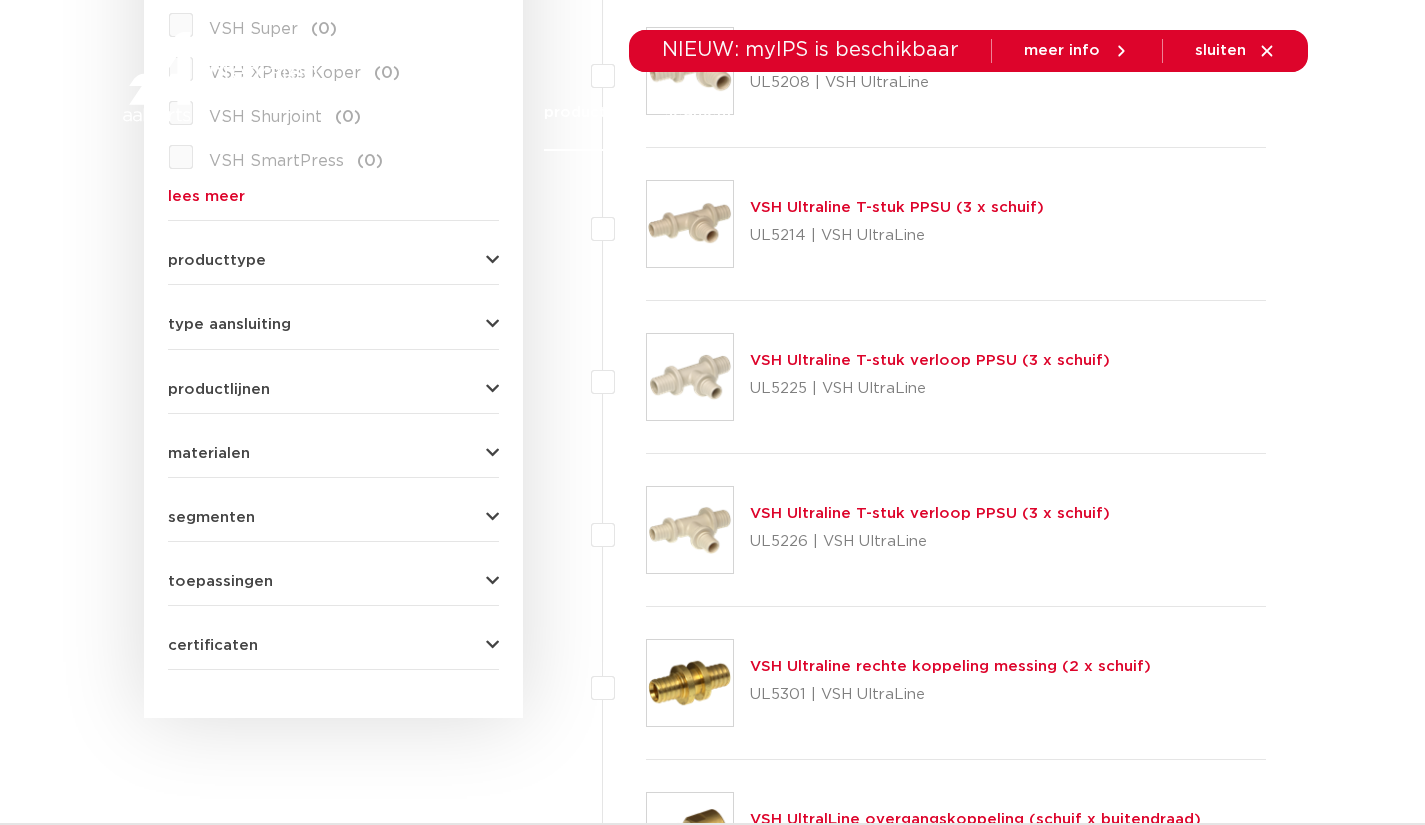 scroll, scrollTop: 0, scrollLeft: 0, axis: both 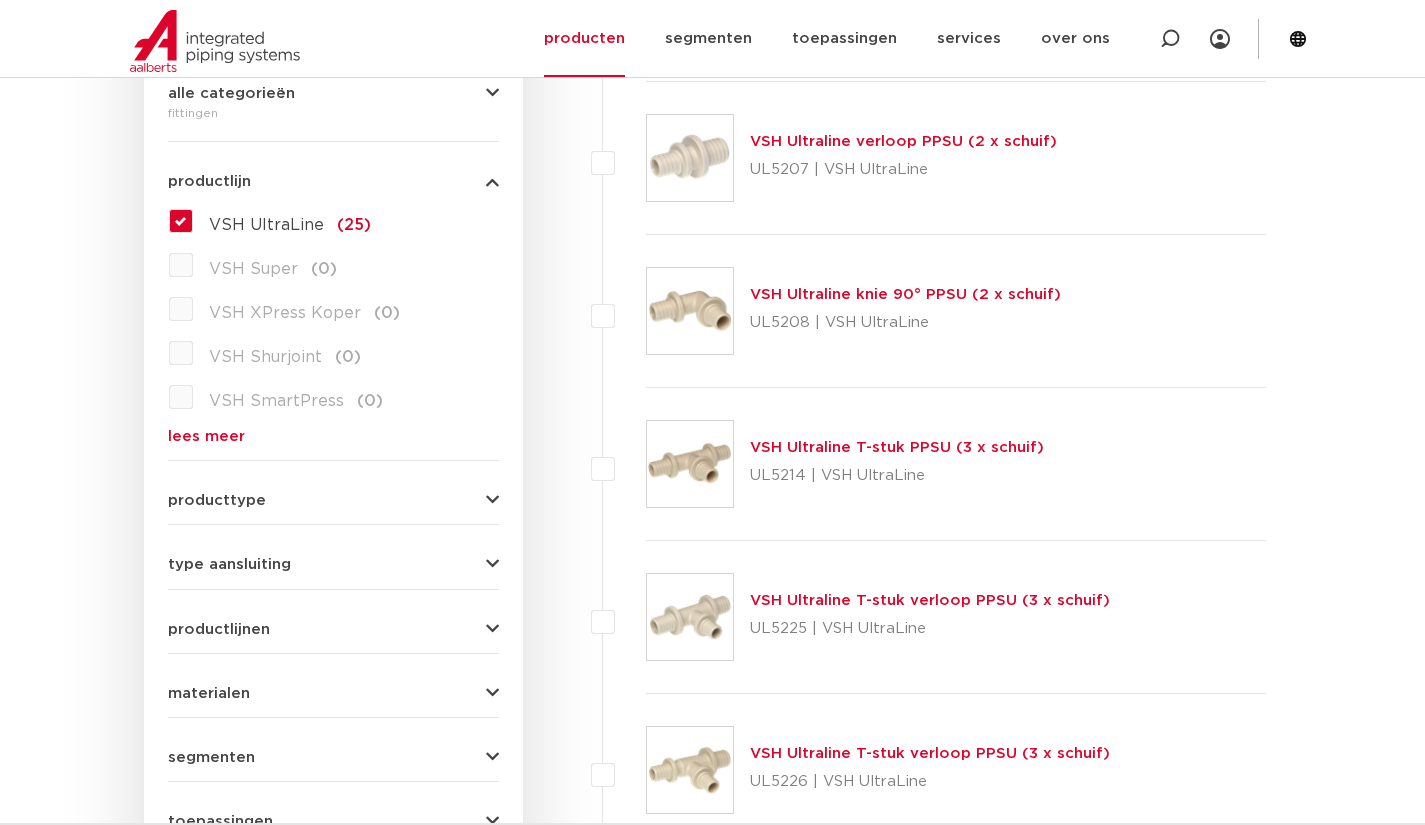 click on "zoek op naam of productnummer
alle categorieën
fittingen
fittingen
afsluiters
buizen
gereedschappen
kranen" at bounding box center (333, 444) 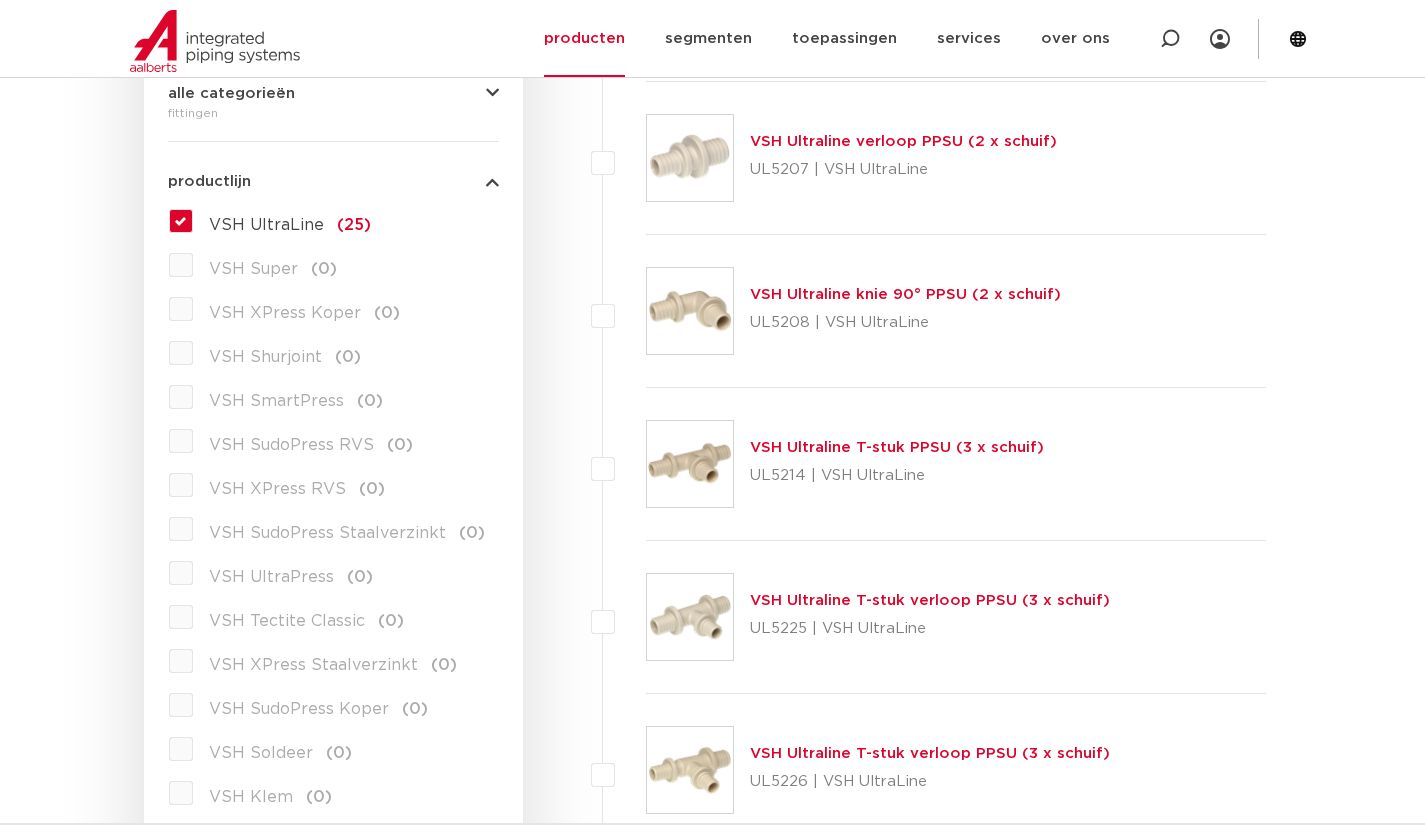 click on "VSH UltraLine
(25)" at bounding box center [282, 221] 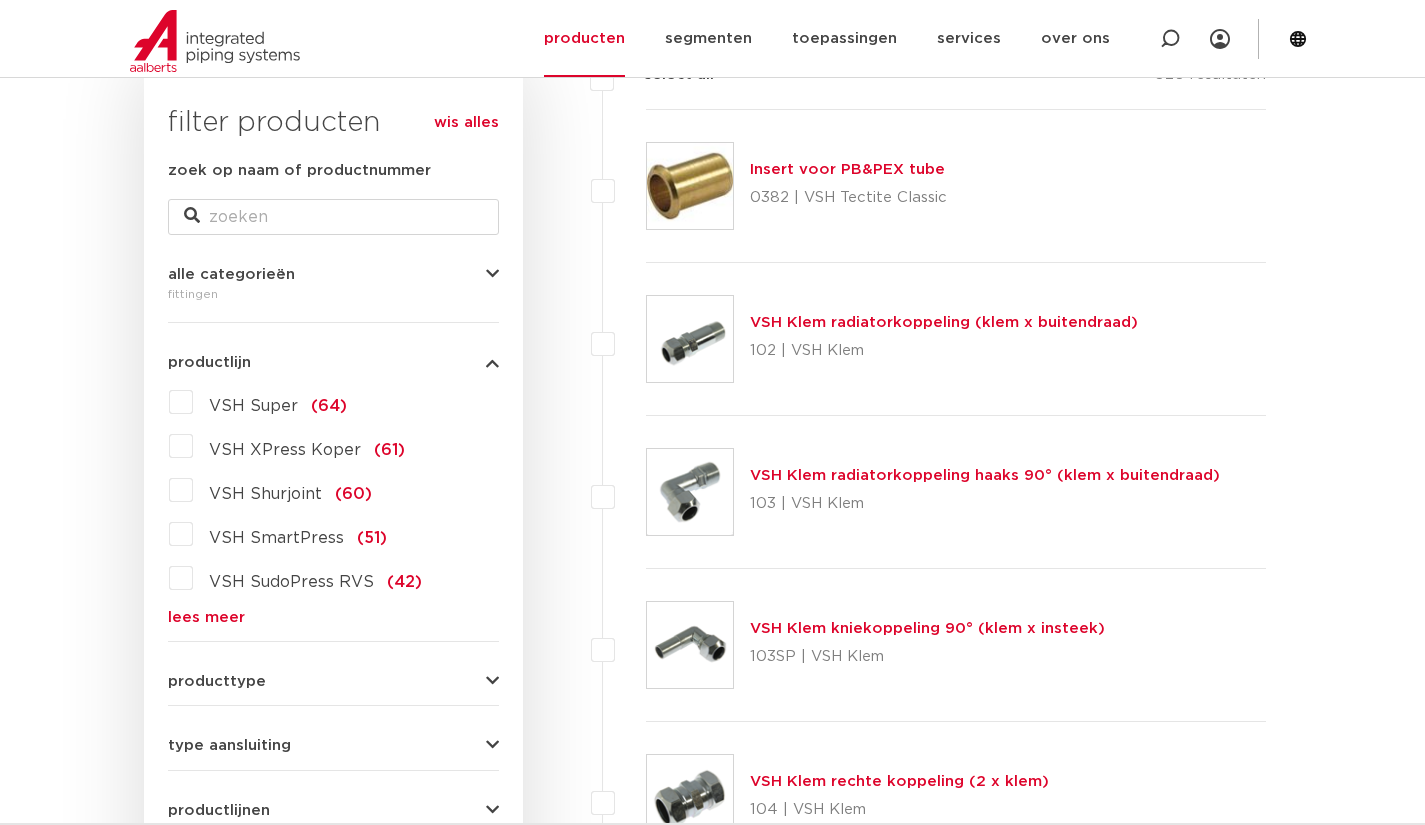 scroll, scrollTop: 504, scrollLeft: 0, axis: vertical 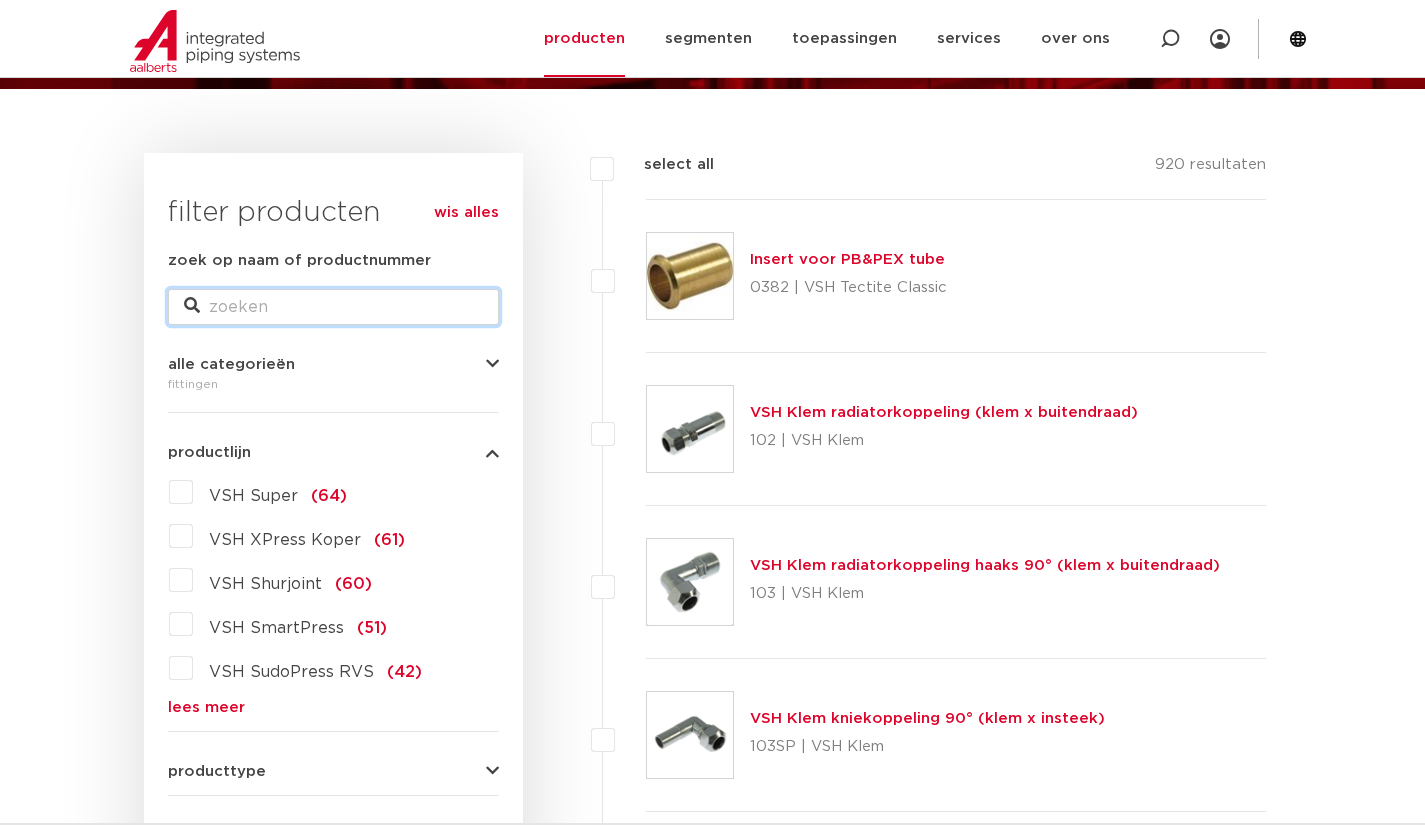click on "zoek op naam of productnummer" at bounding box center [333, 307] 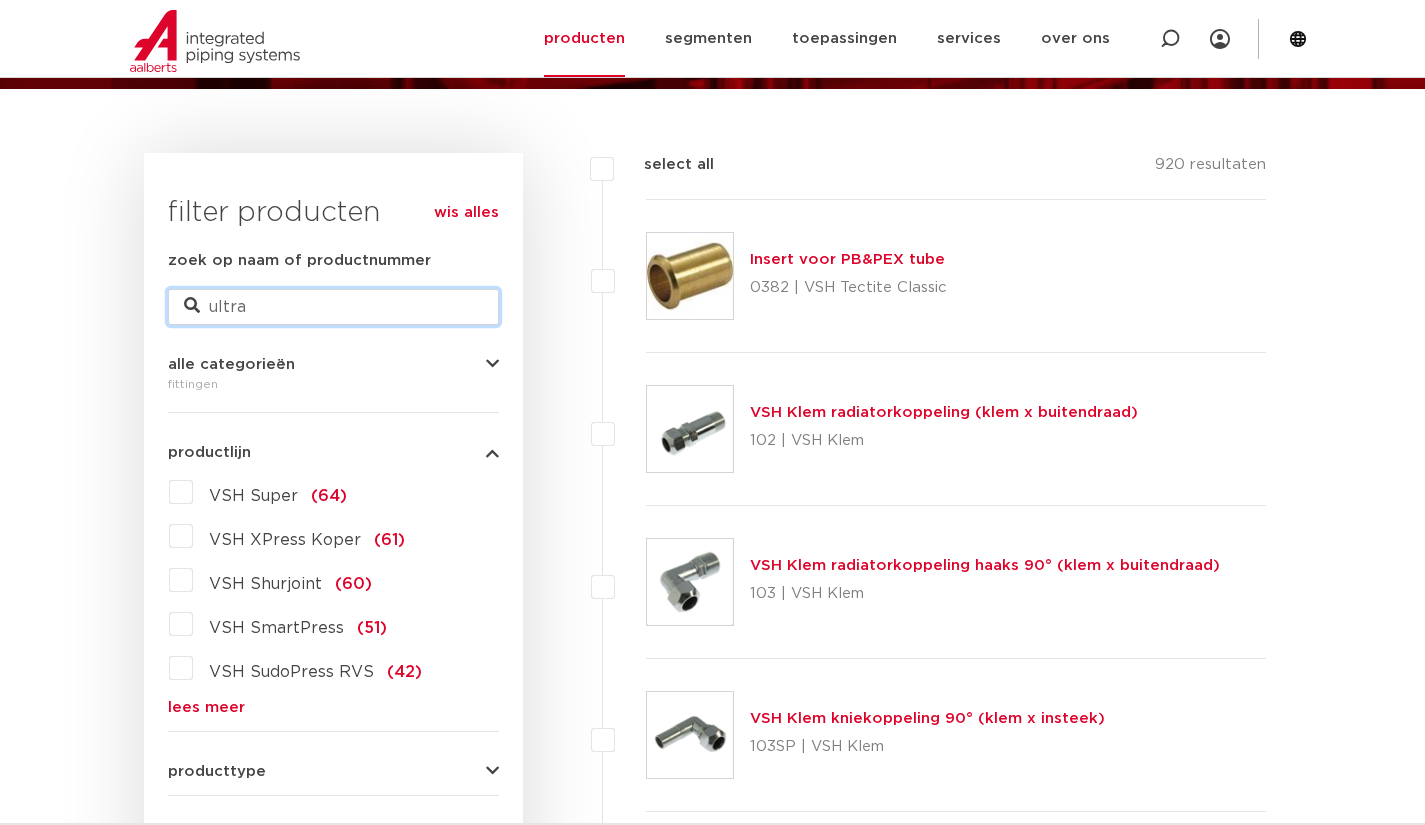 type on "ultra" 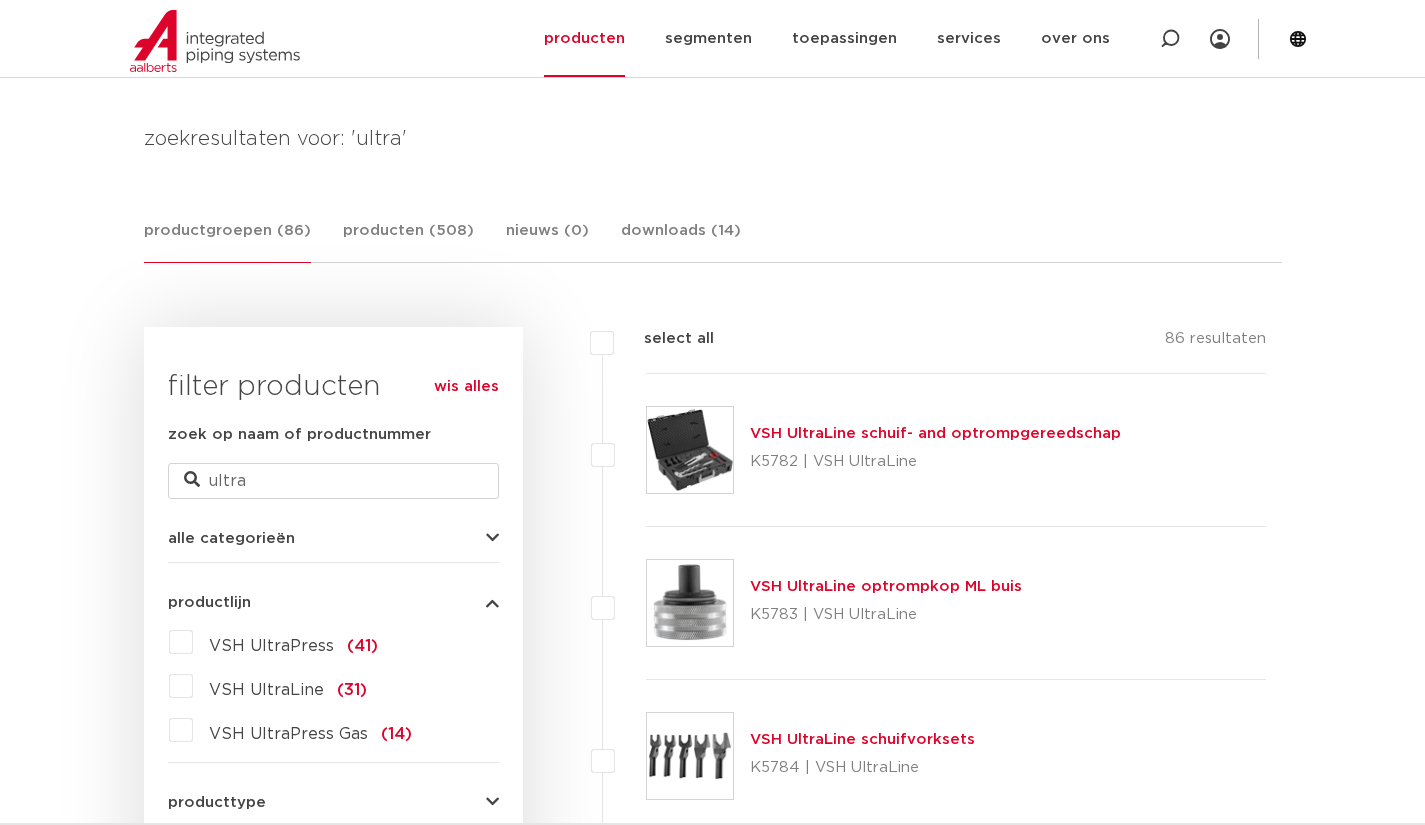 scroll, scrollTop: 0, scrollLeft: 0, axis: both 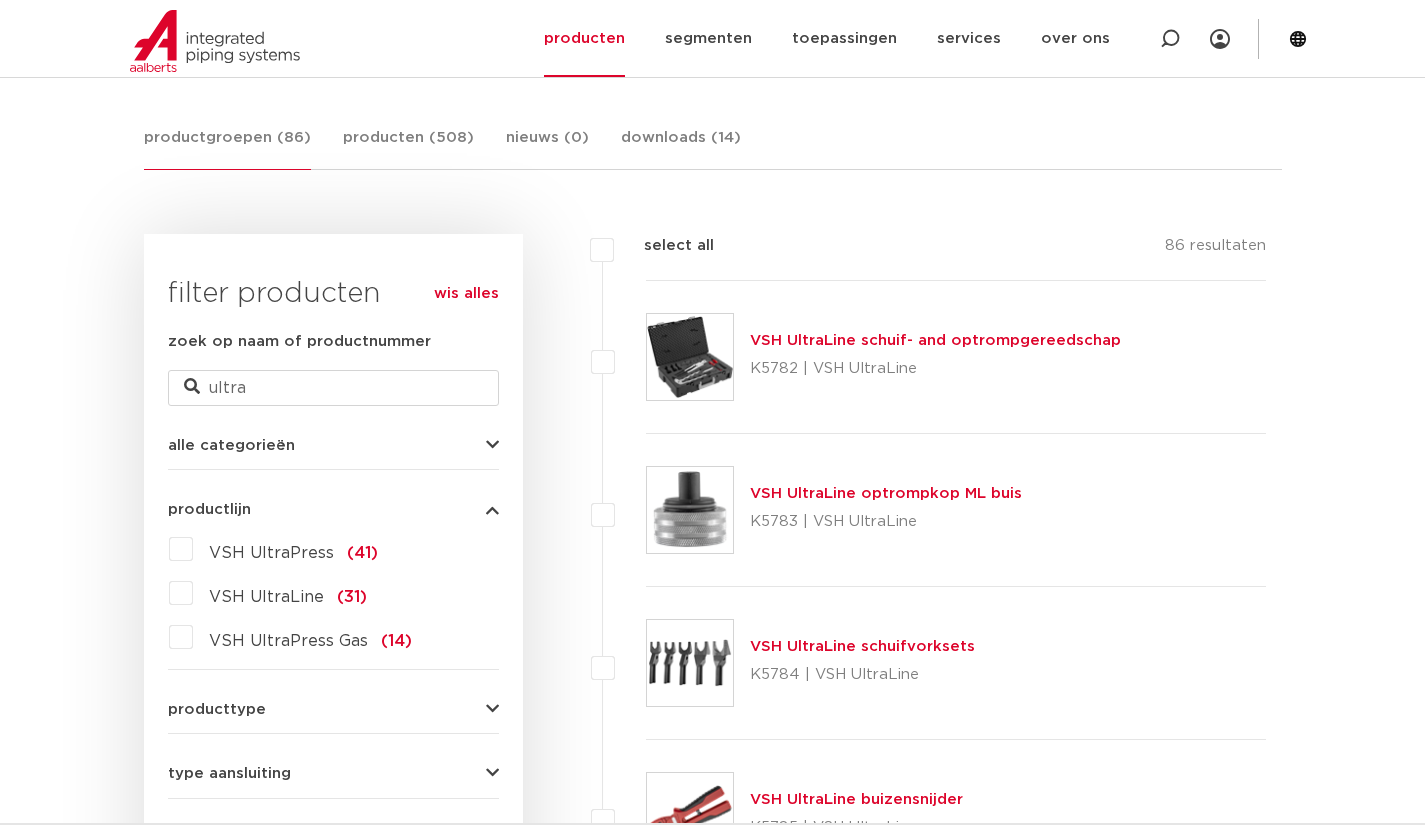 click on "VSH UltraPress" at bounding box center [271, 553] 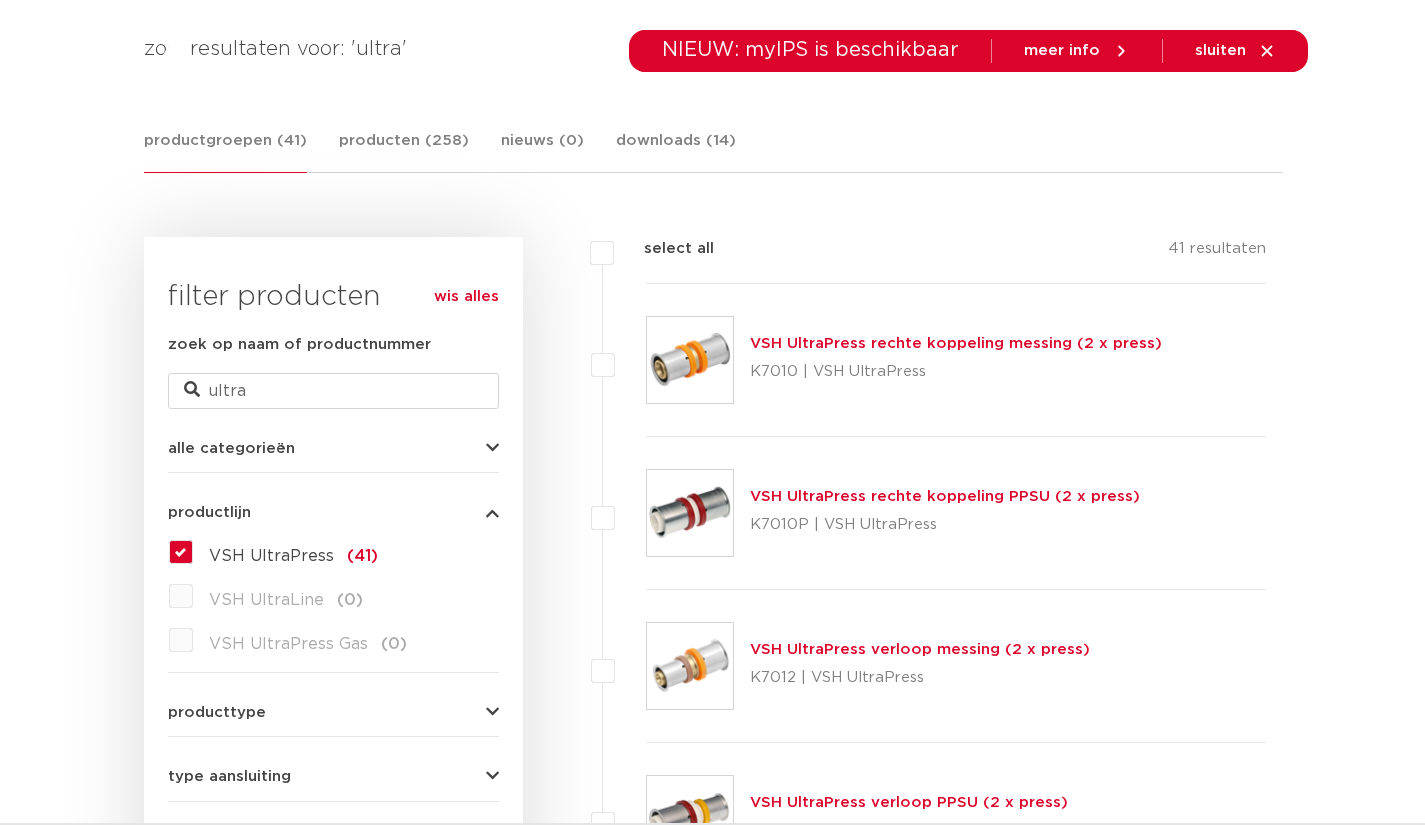 scroll, scrollTop: 356, scrollLeft: 0, axis: vertical 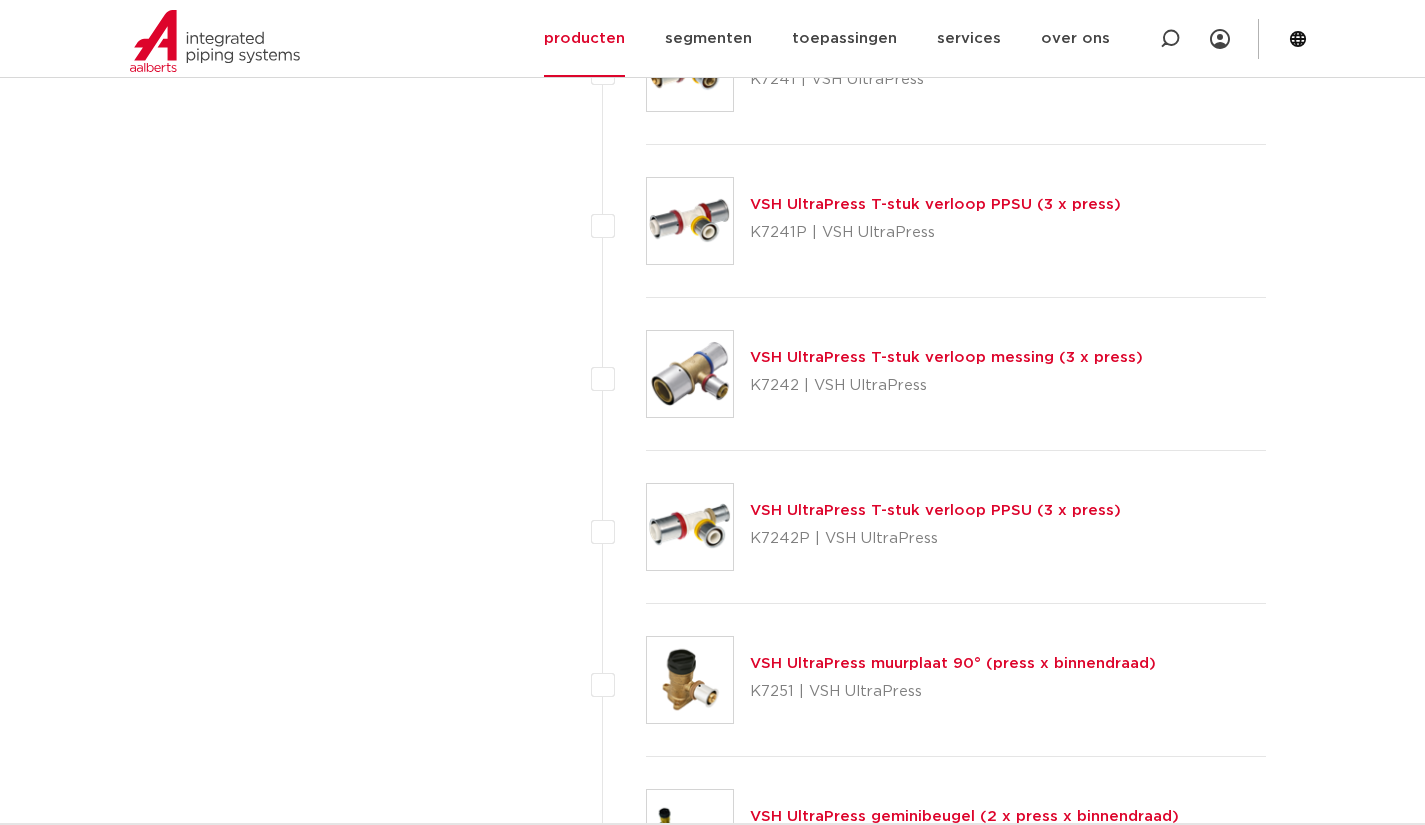 click on "VSH UltraPress T-stuk verloop PPSU (3 x press)" at bounding box center (935, 510) 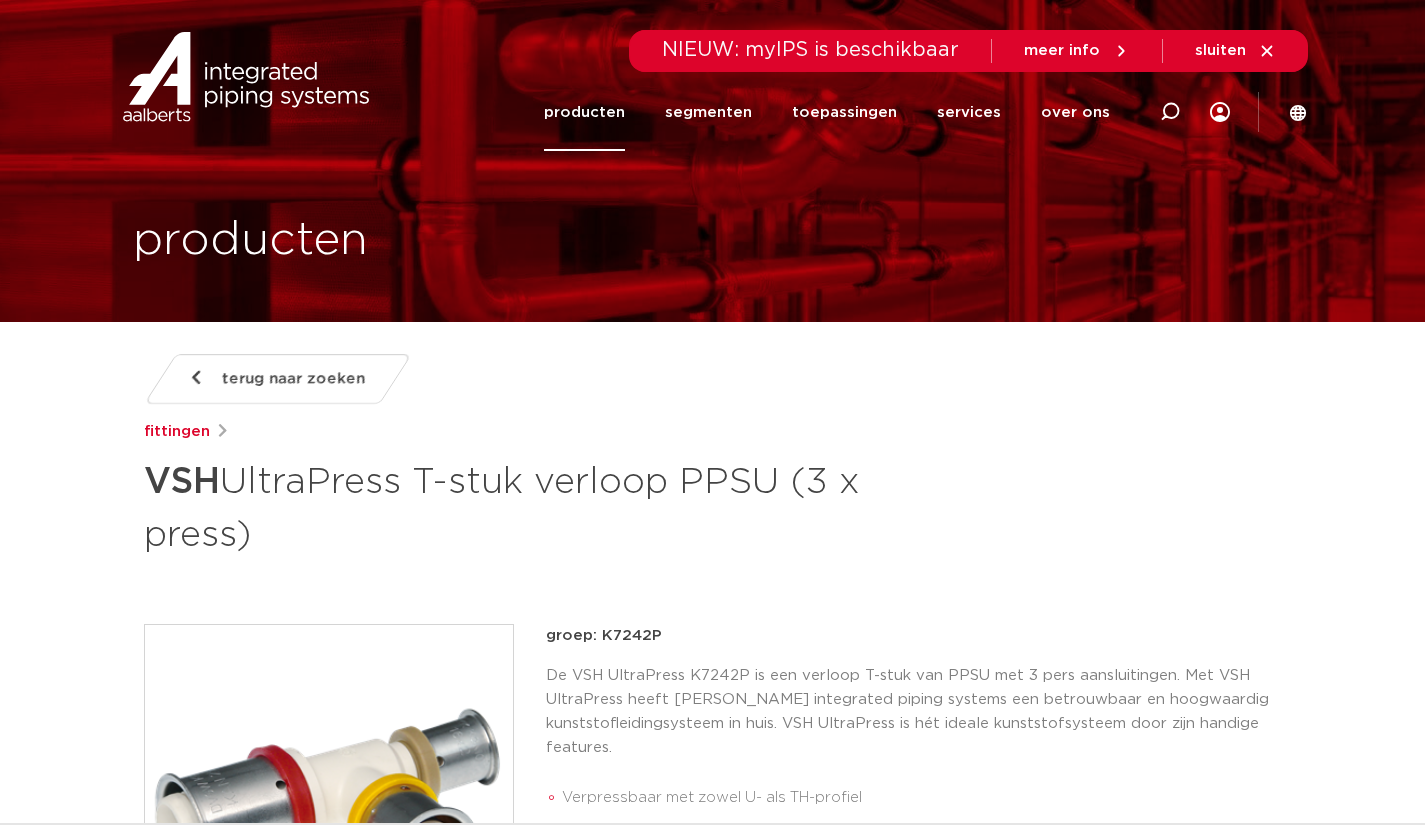 scroll, scrollTop: 0, scrollLeft: 0, axis: both 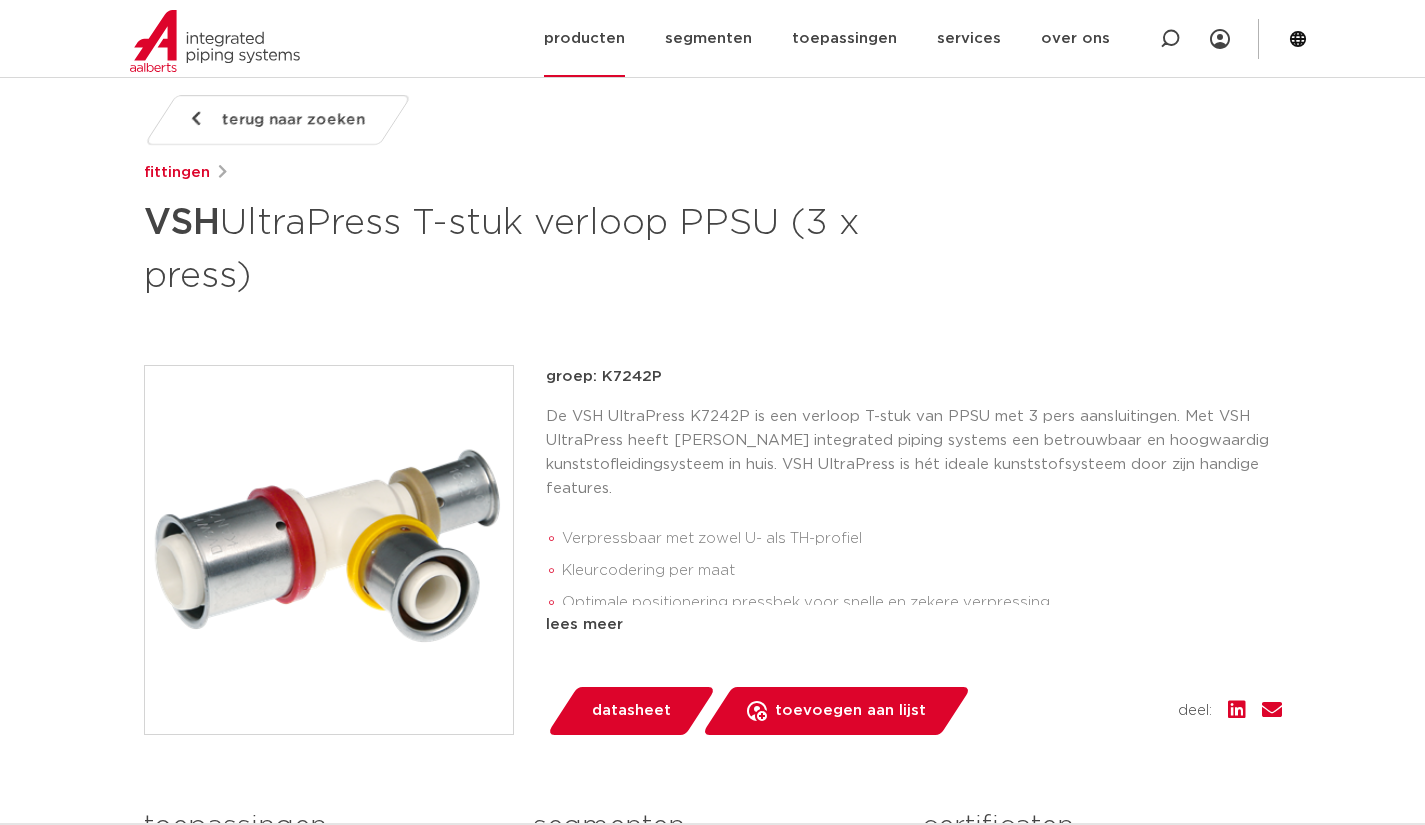 click on "producten" 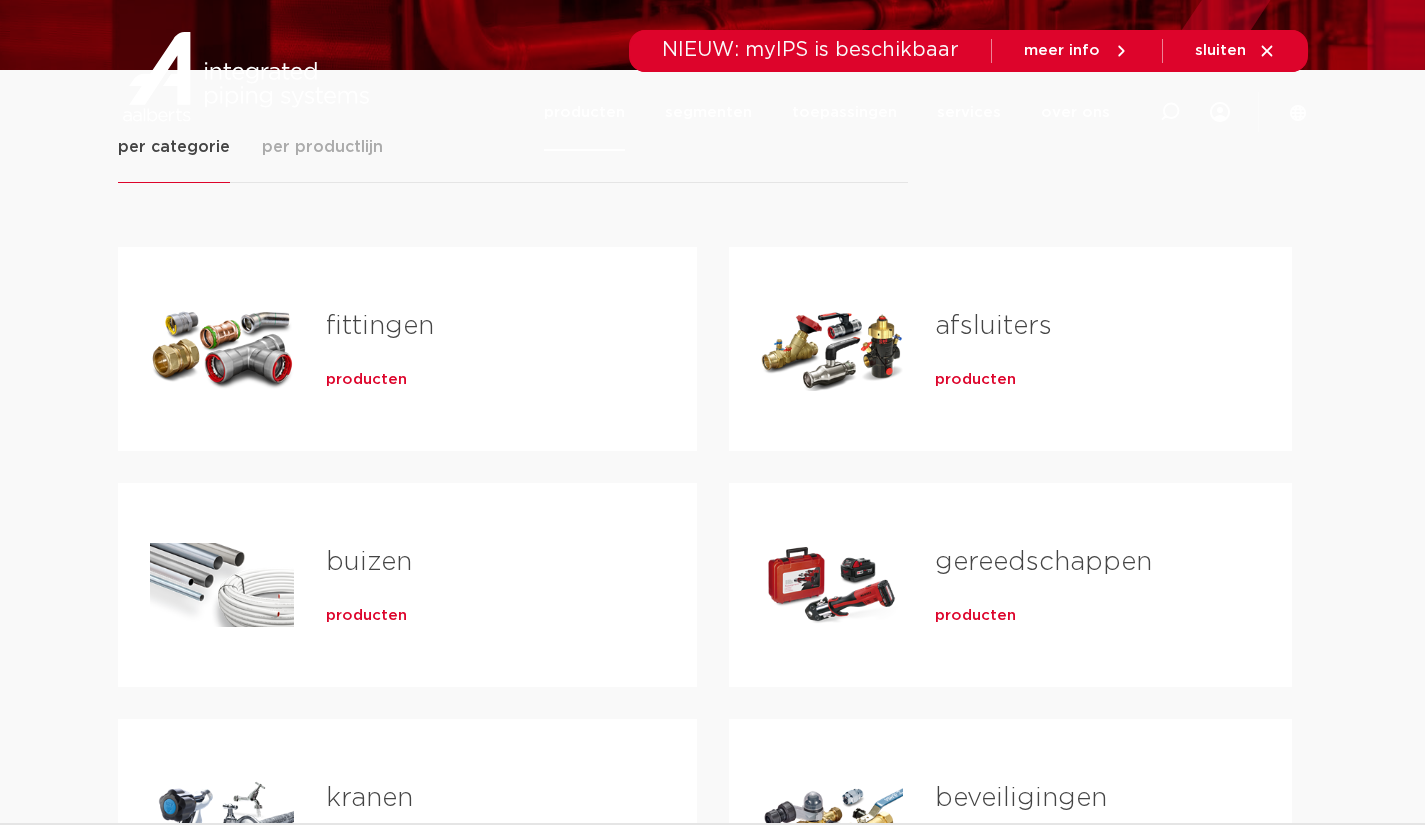 scroll, scrollTop: 0, scrollLeft: 0, axis: both 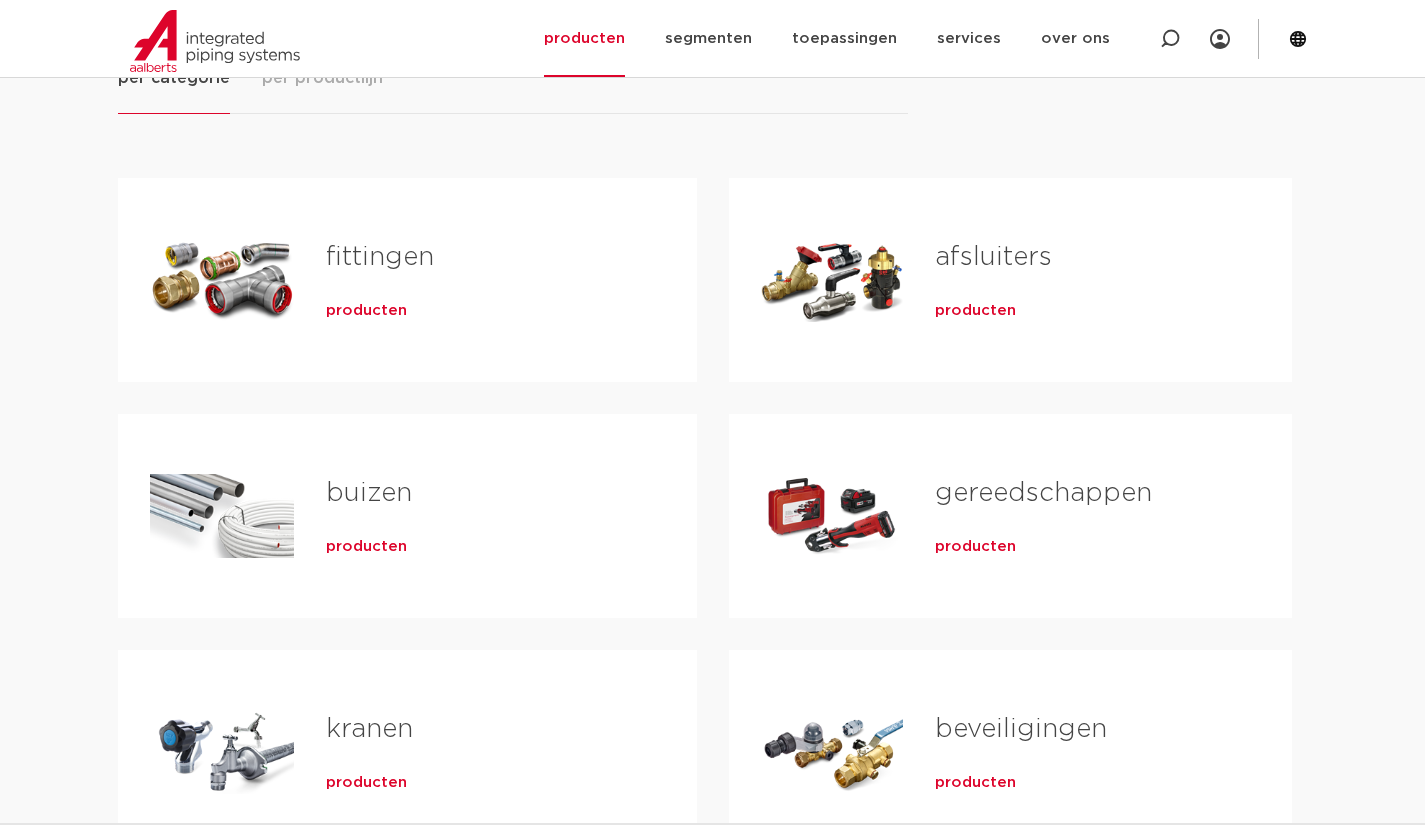 click on "producten" at bounding box center [366, 547] 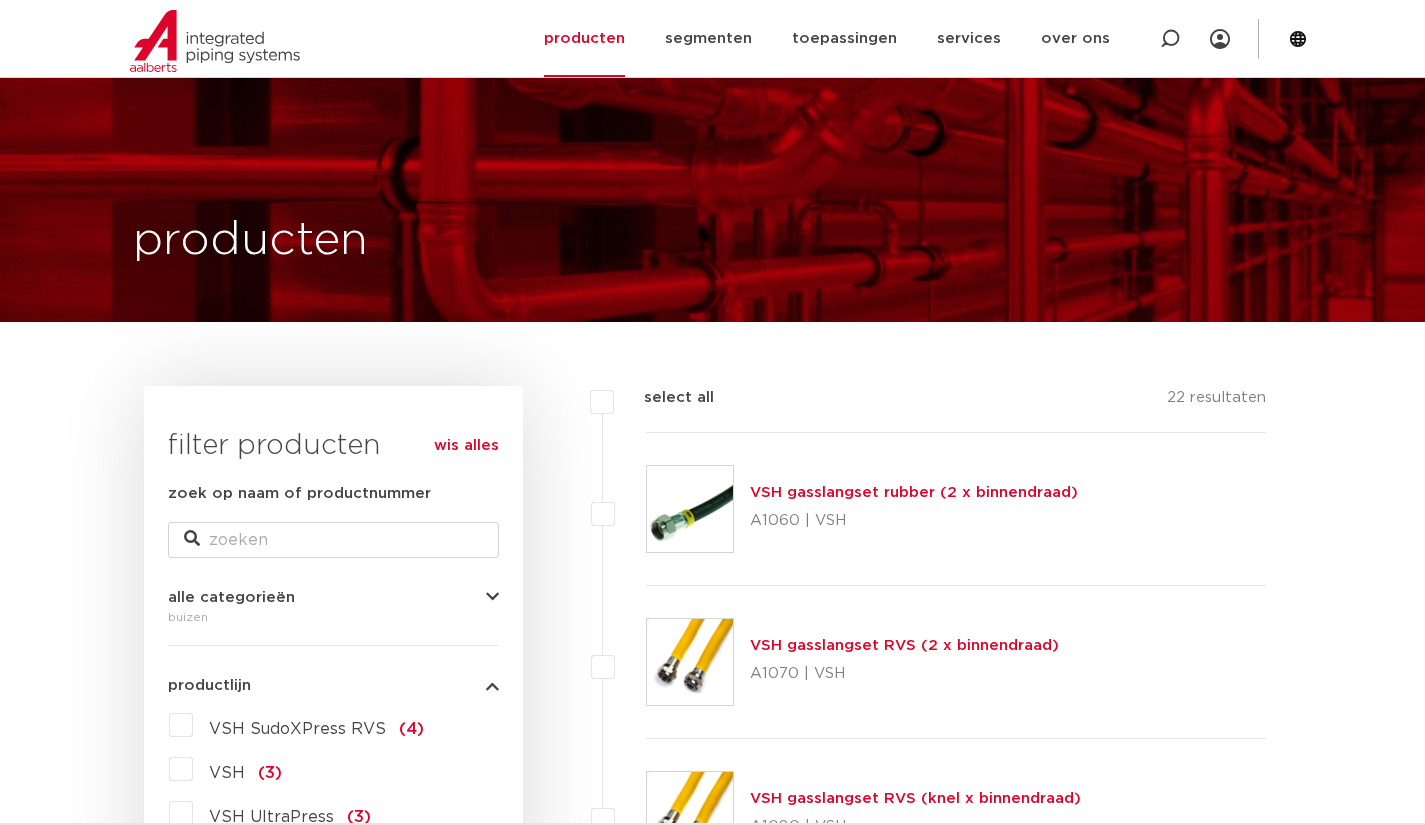 scroll, scrollTop: 3351, scrollLeft: 0, axis: vertical 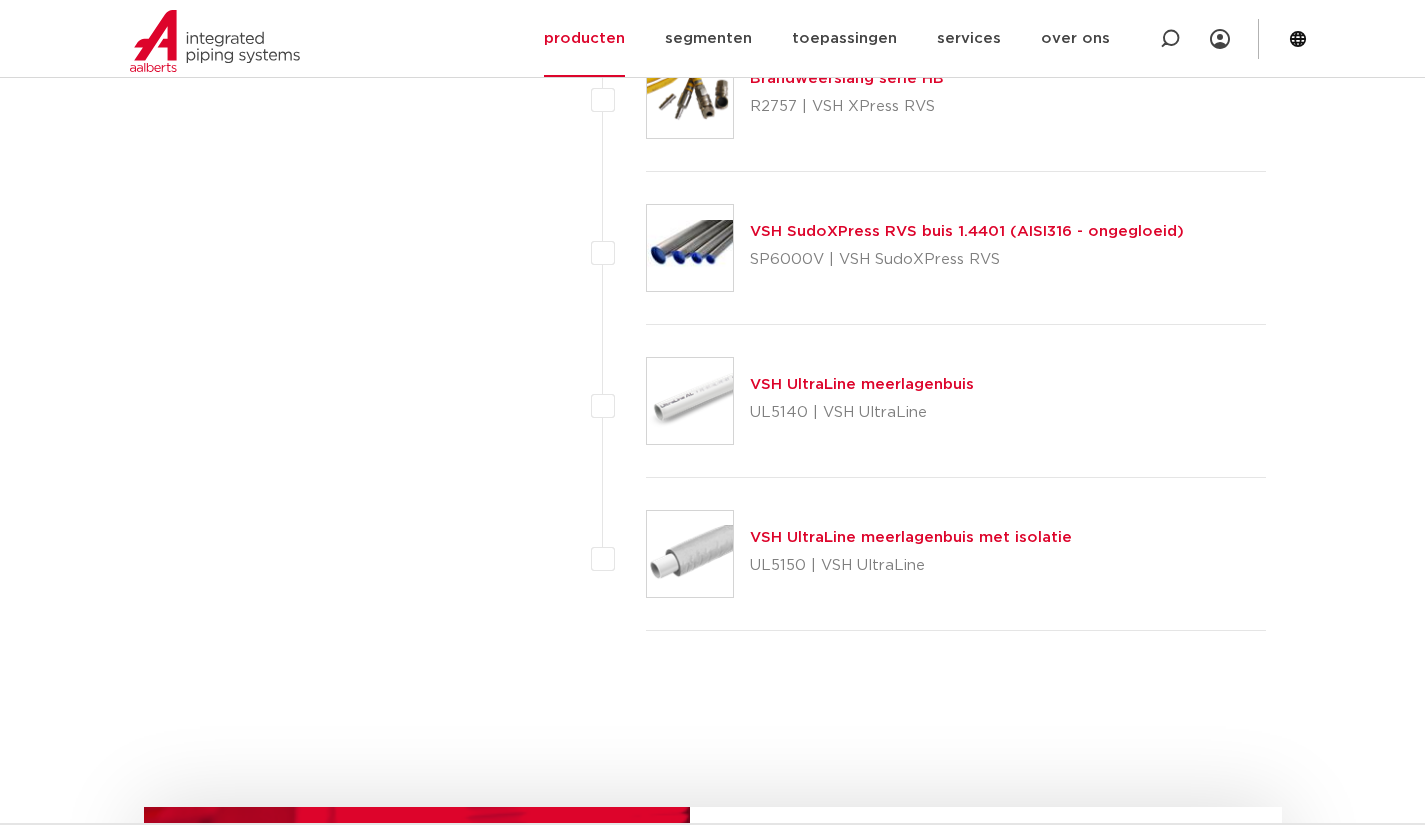 click on "VSH UltraLine meerlagenbuis" at bounding box center [862, 384] 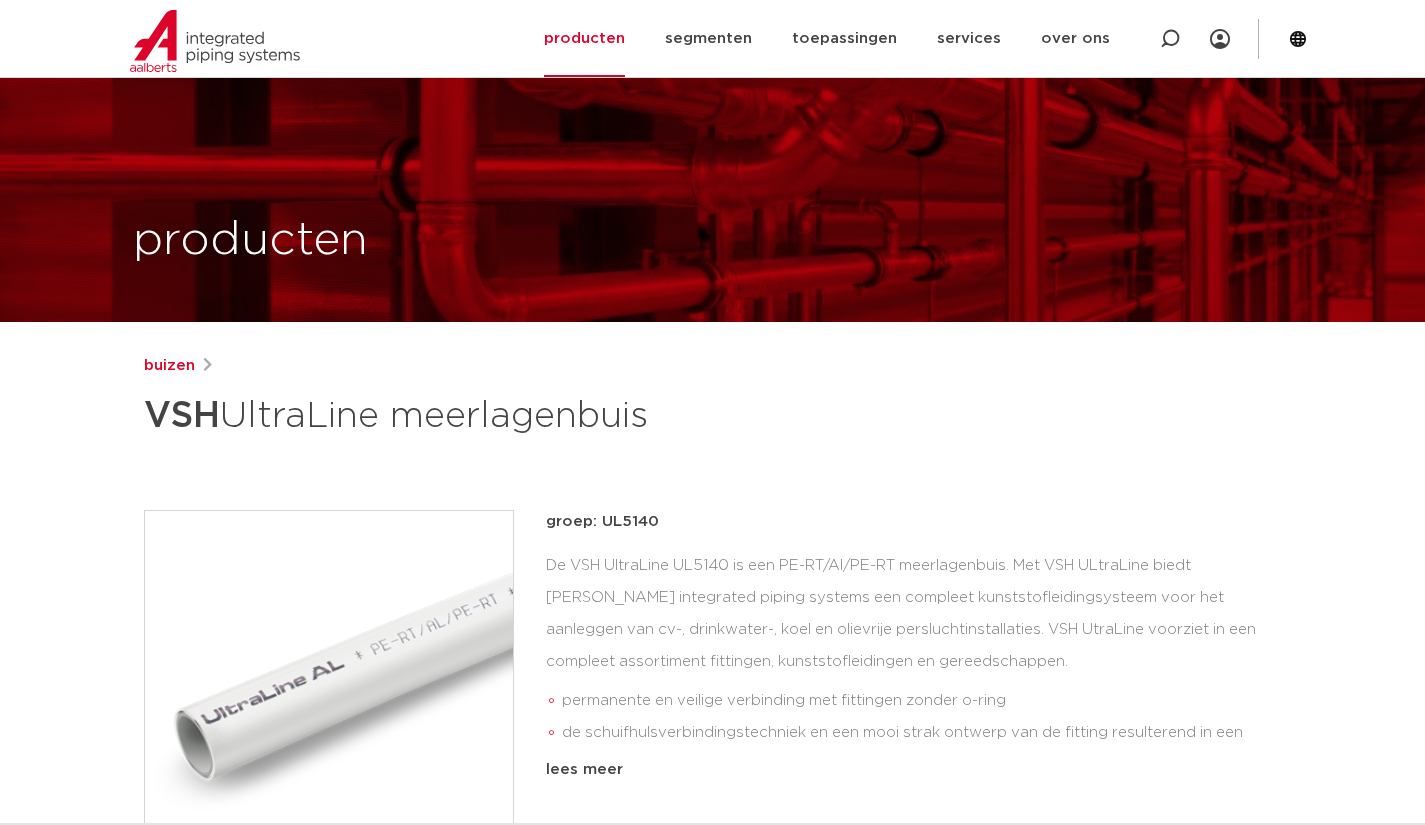 scroll, scrollTop: 421, scrollLeft: 0, axis: vertical 